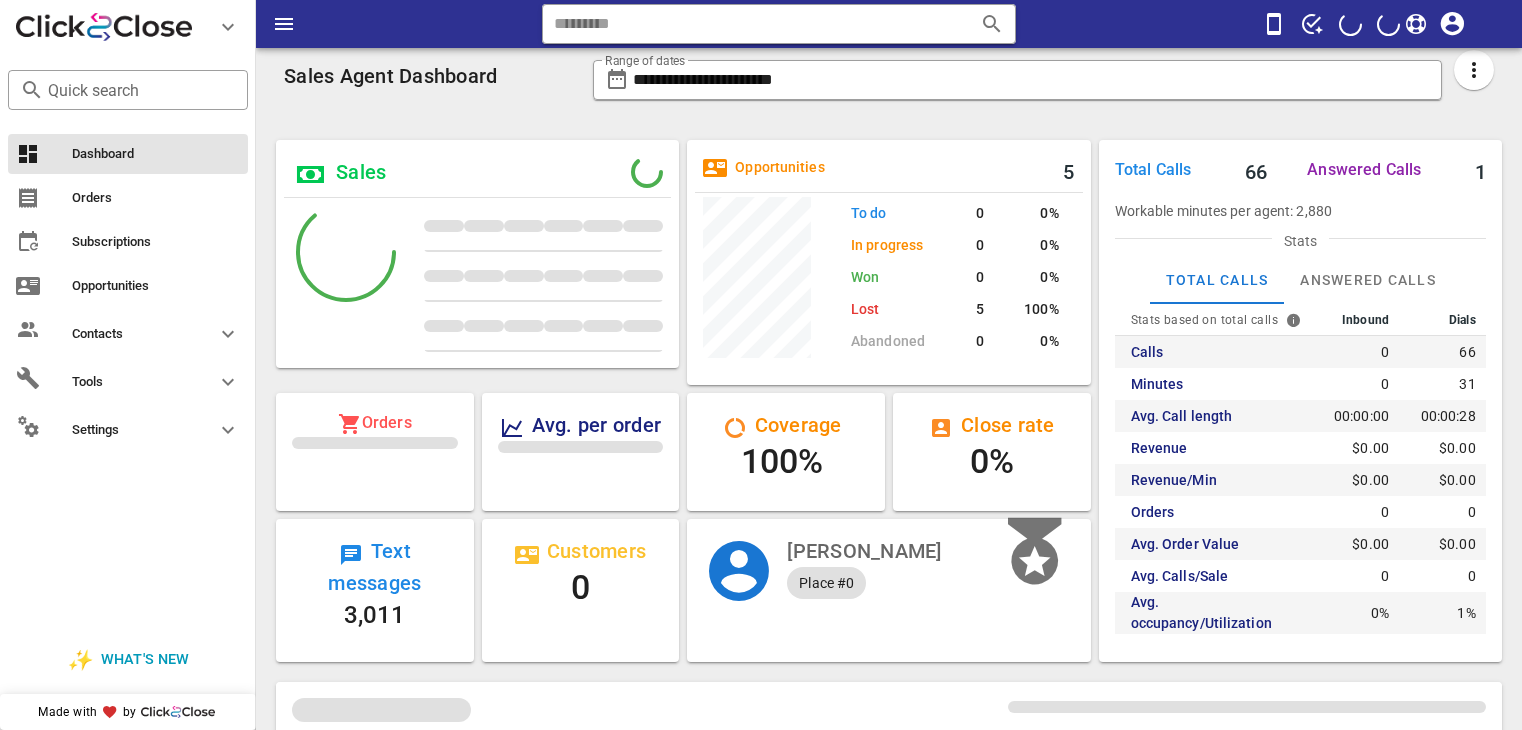 scroll, scrollTop: 0, scrollLeft: 0, axis: both 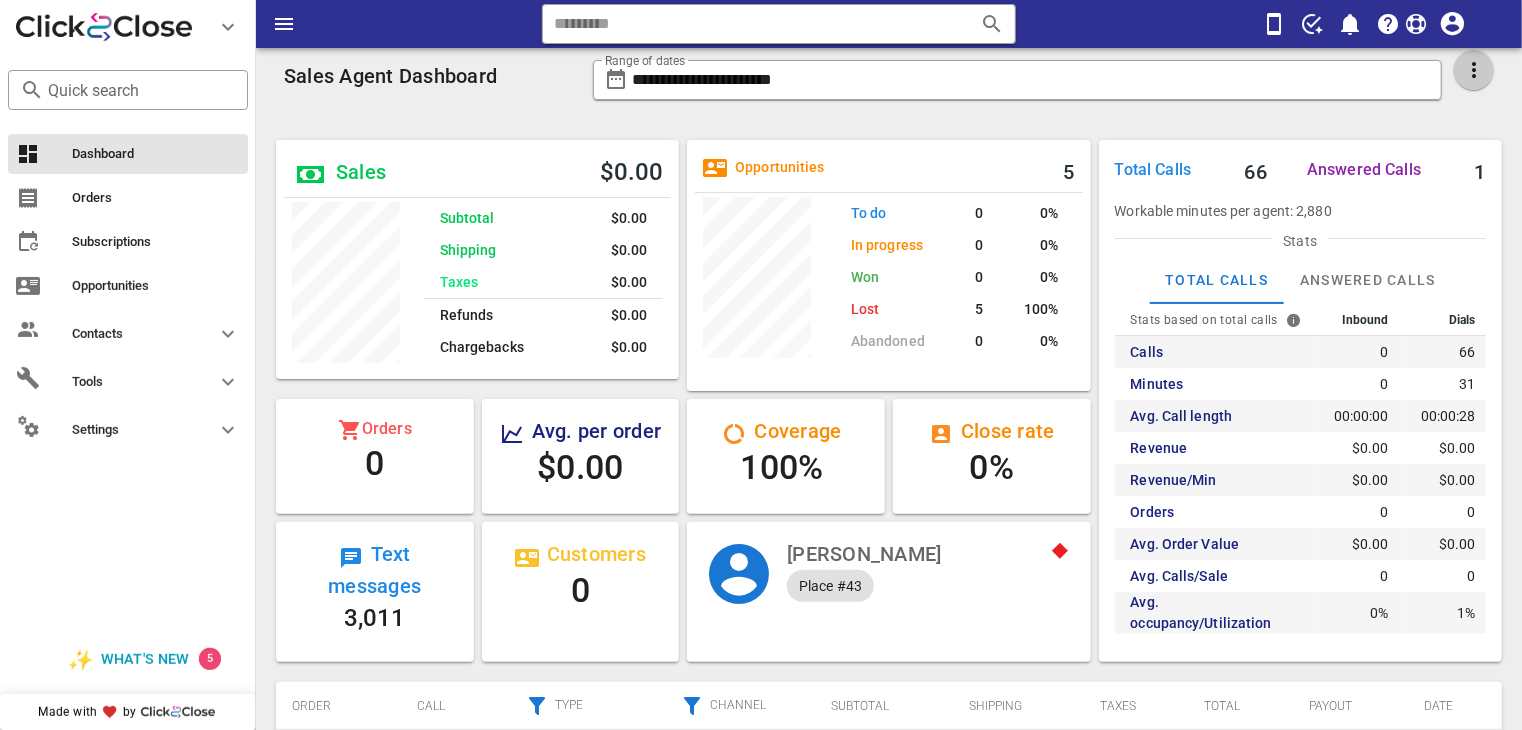 click at bounding box center (1474, 70) 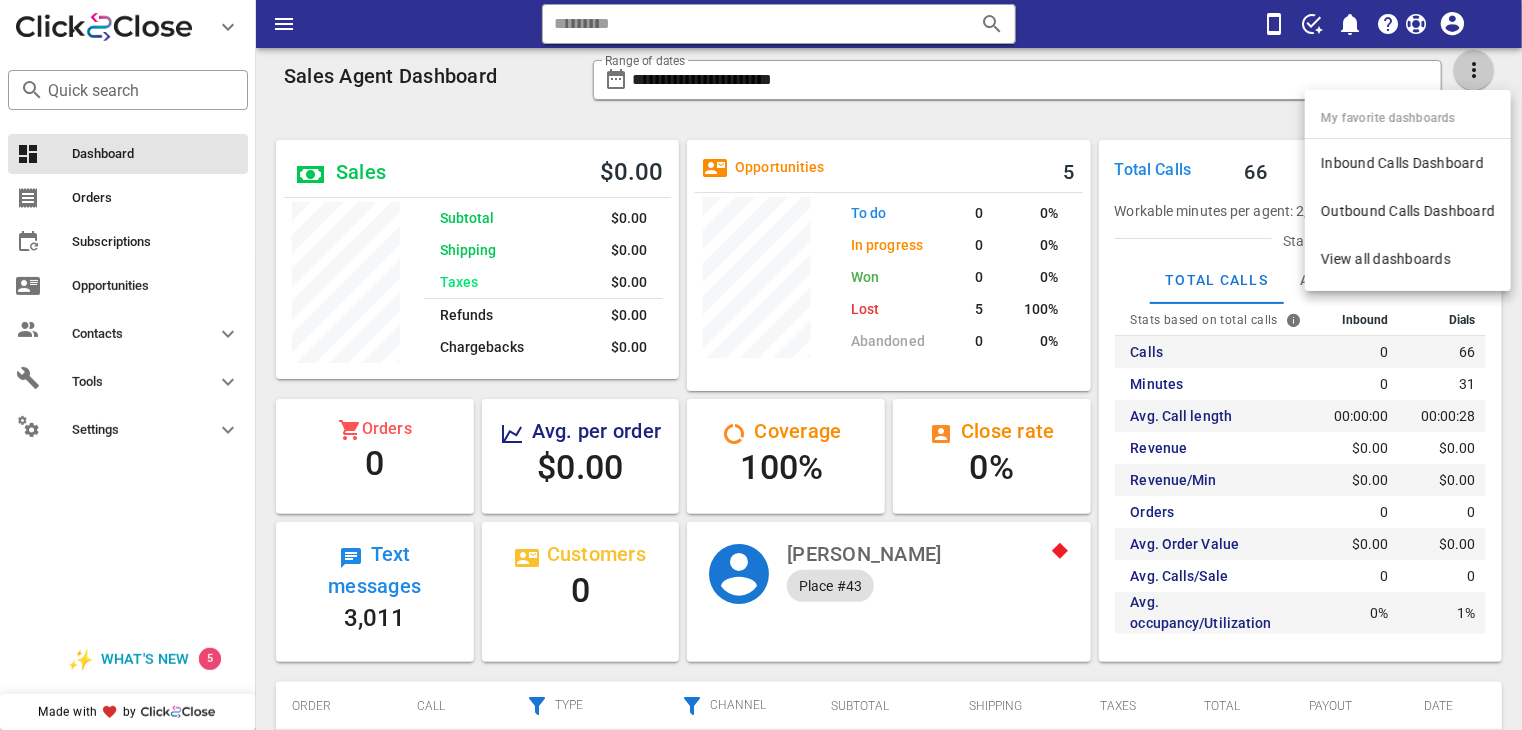 click at bounding box center (1474, 70) 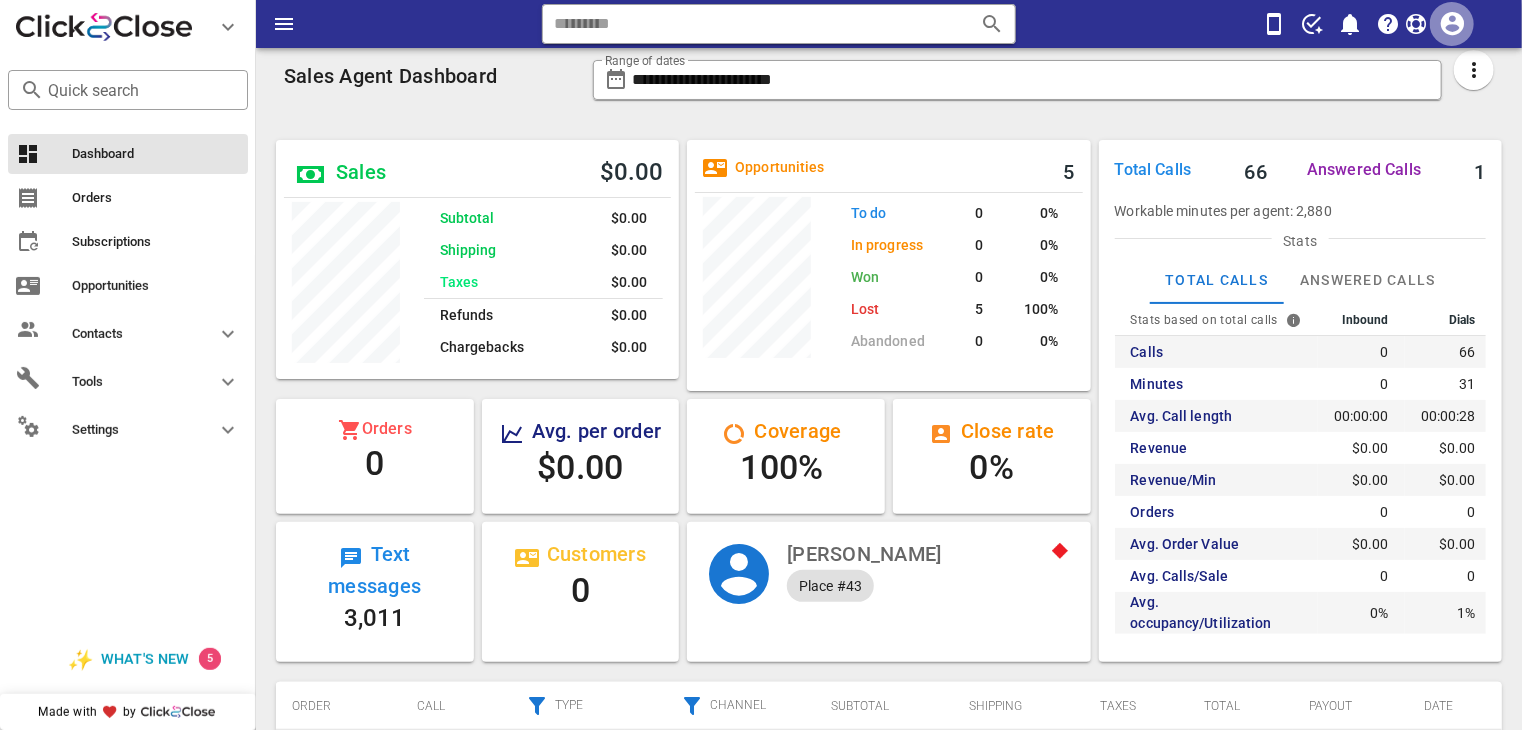 click at bounding box center [1452, 24] 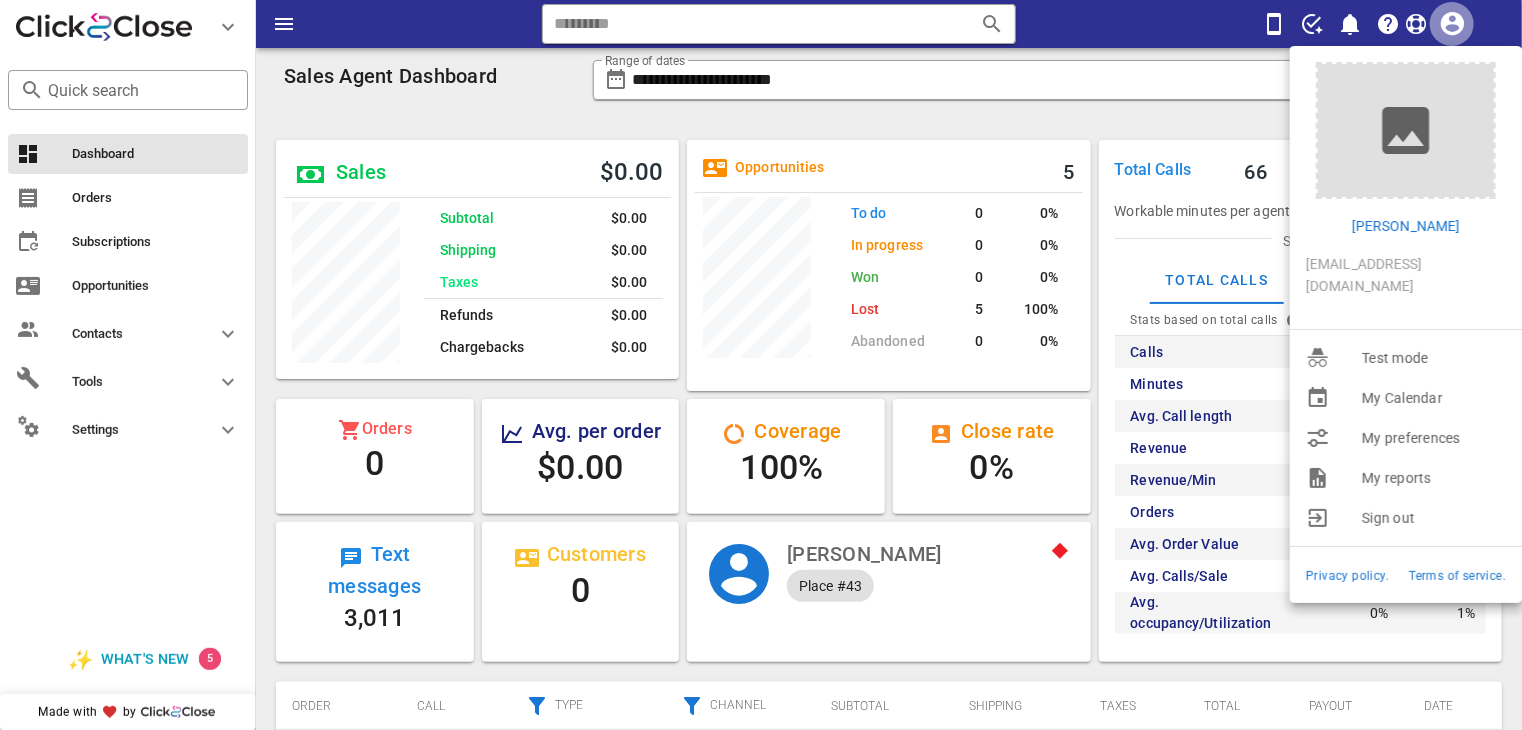 click at bounding box center [1452, 24] 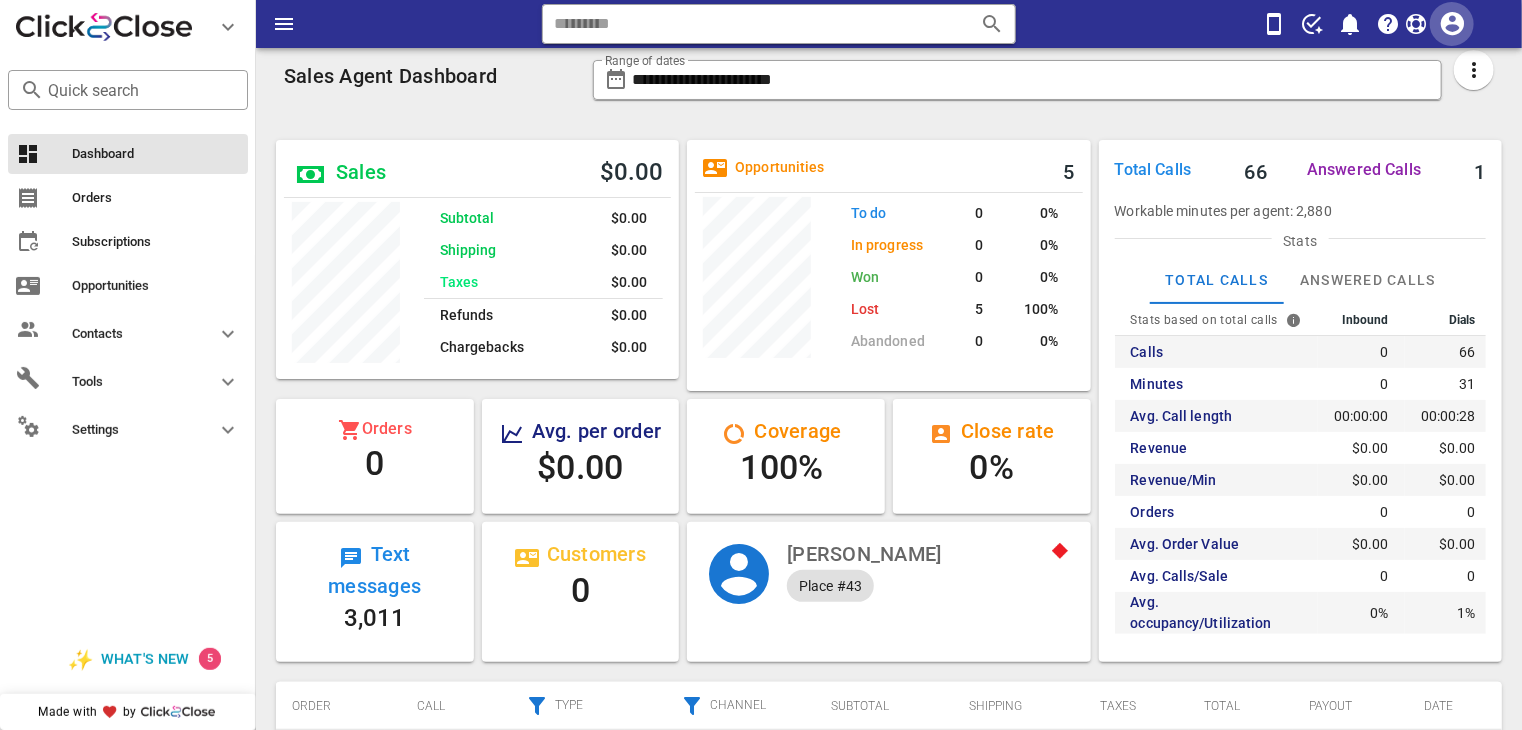 click at bounding box center [1452, 24] 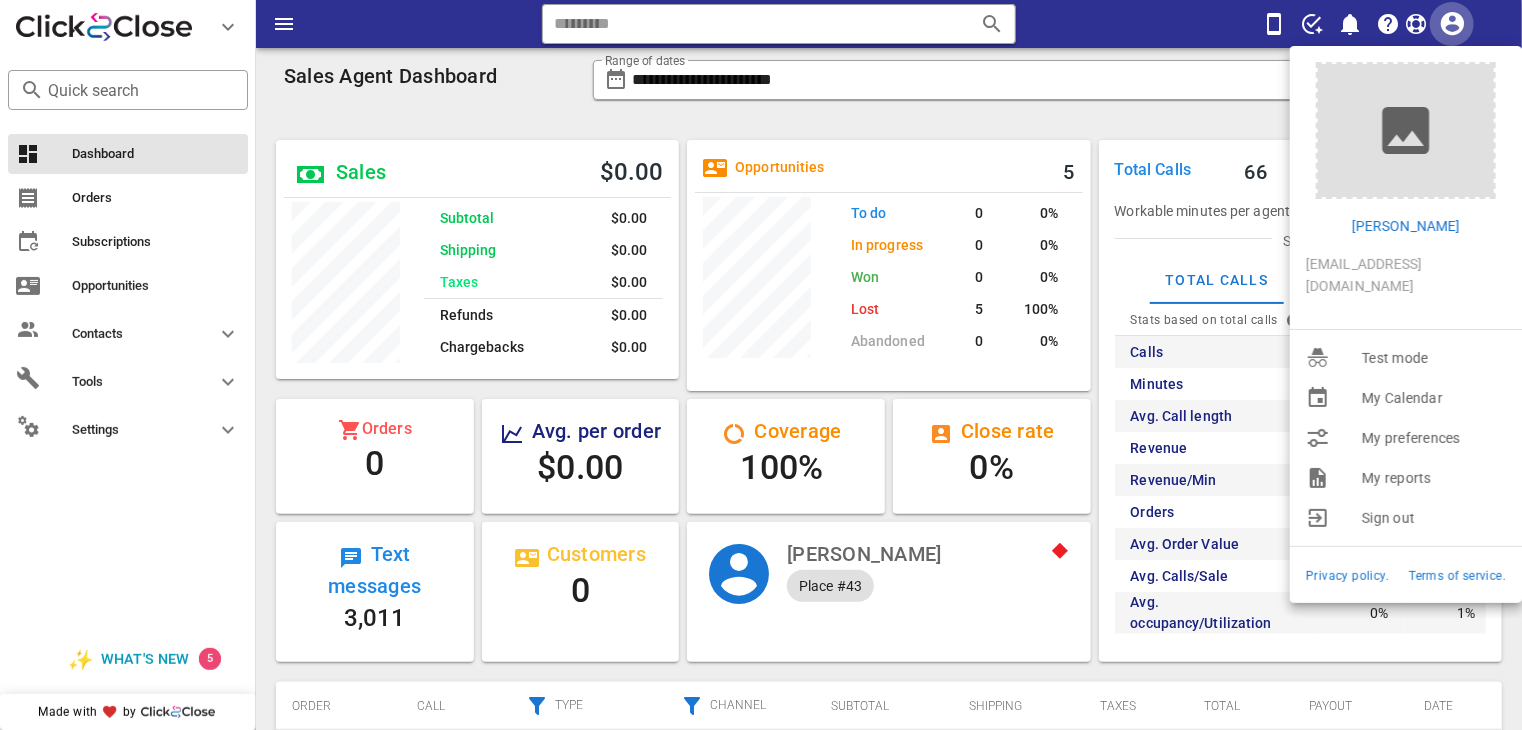 click at bounding box center [1452, 24] 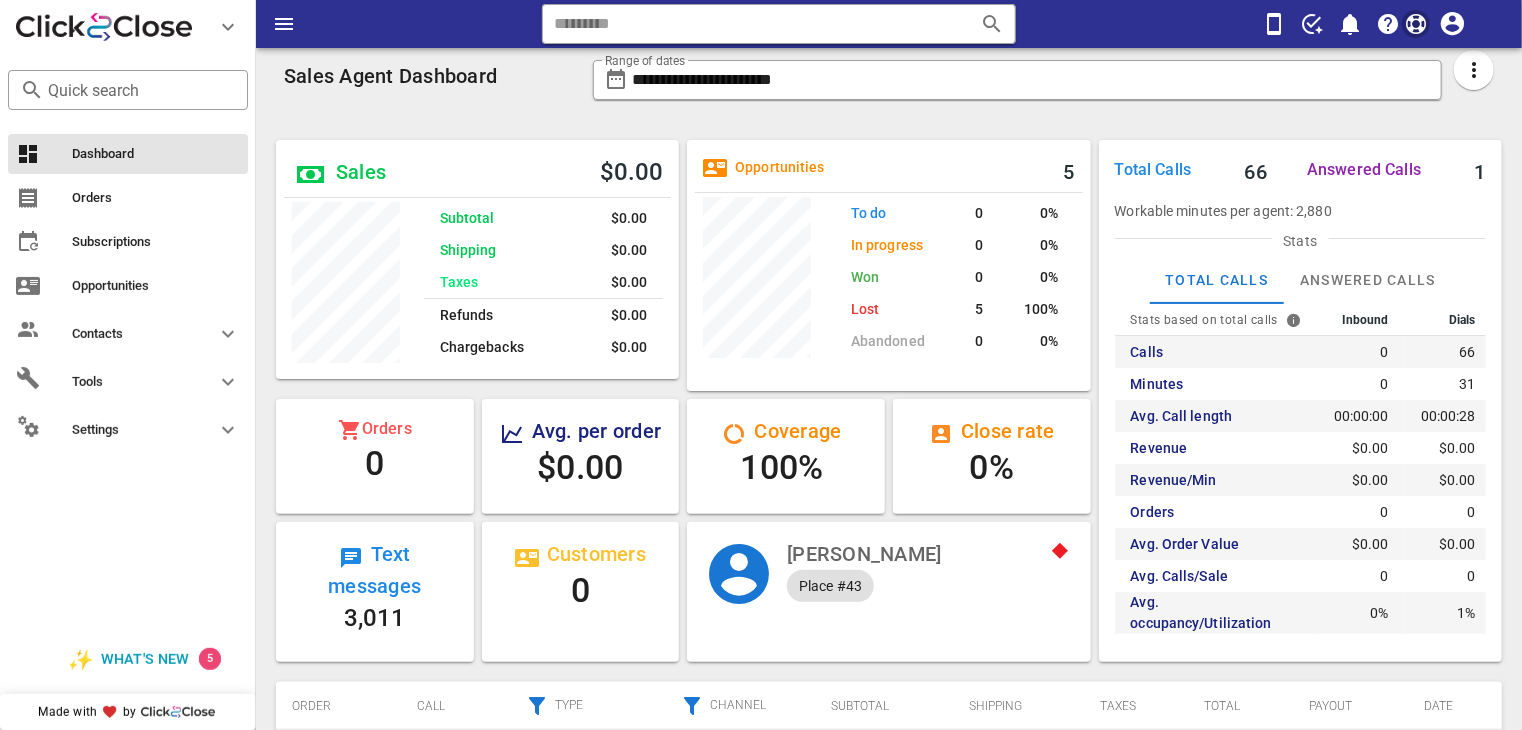 click at bounding box center (1416, 24) 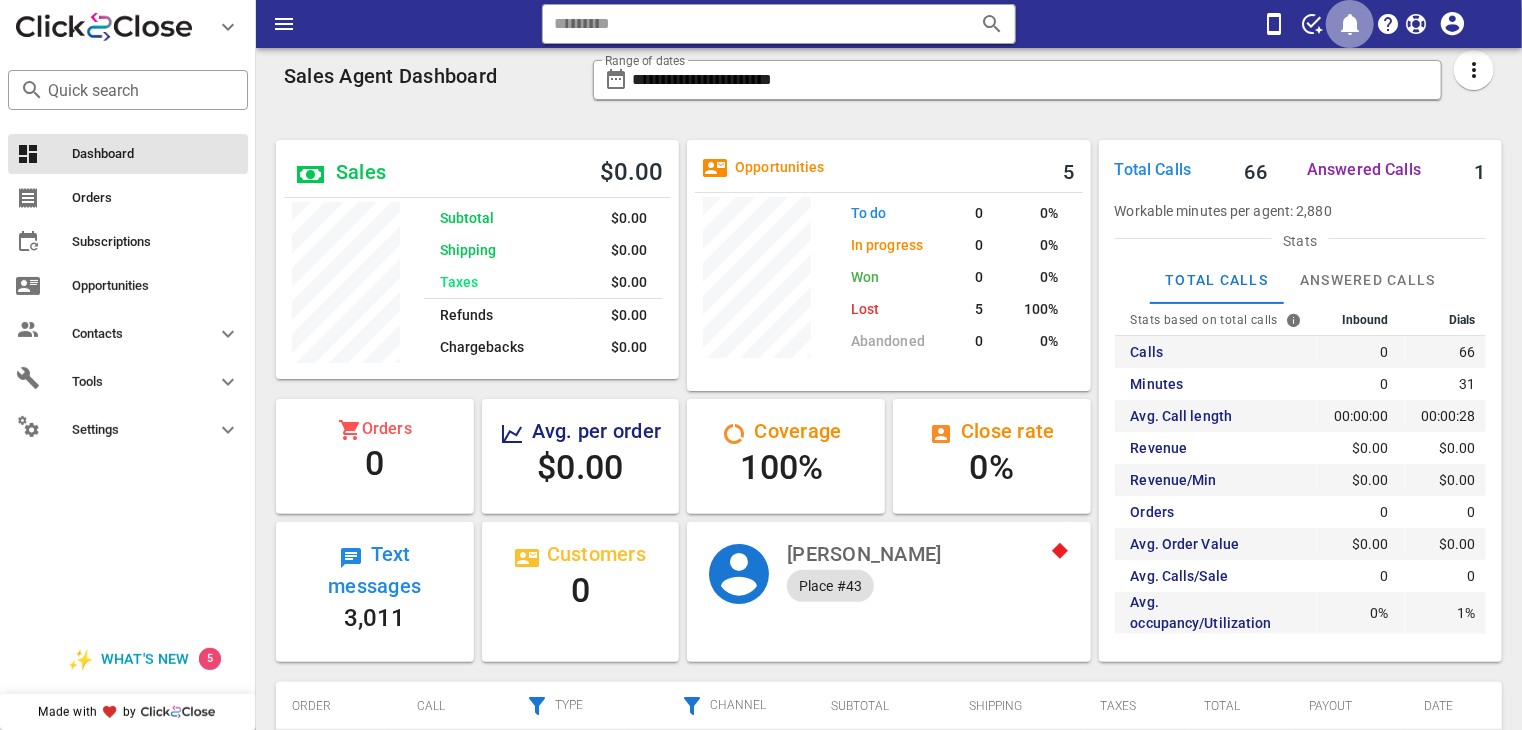 click at bounding box center (1350, 24) 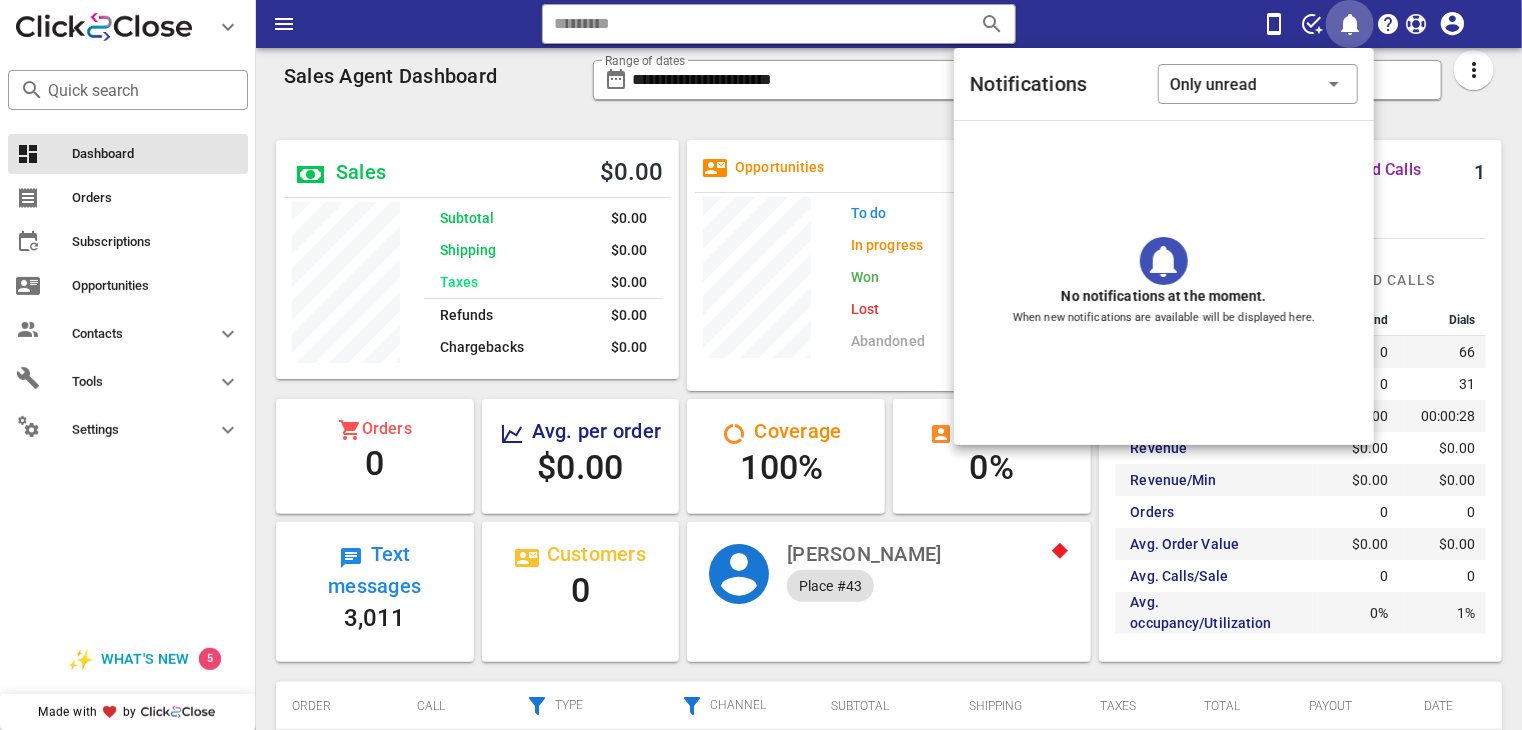 click at bounding box center (1350, 24) 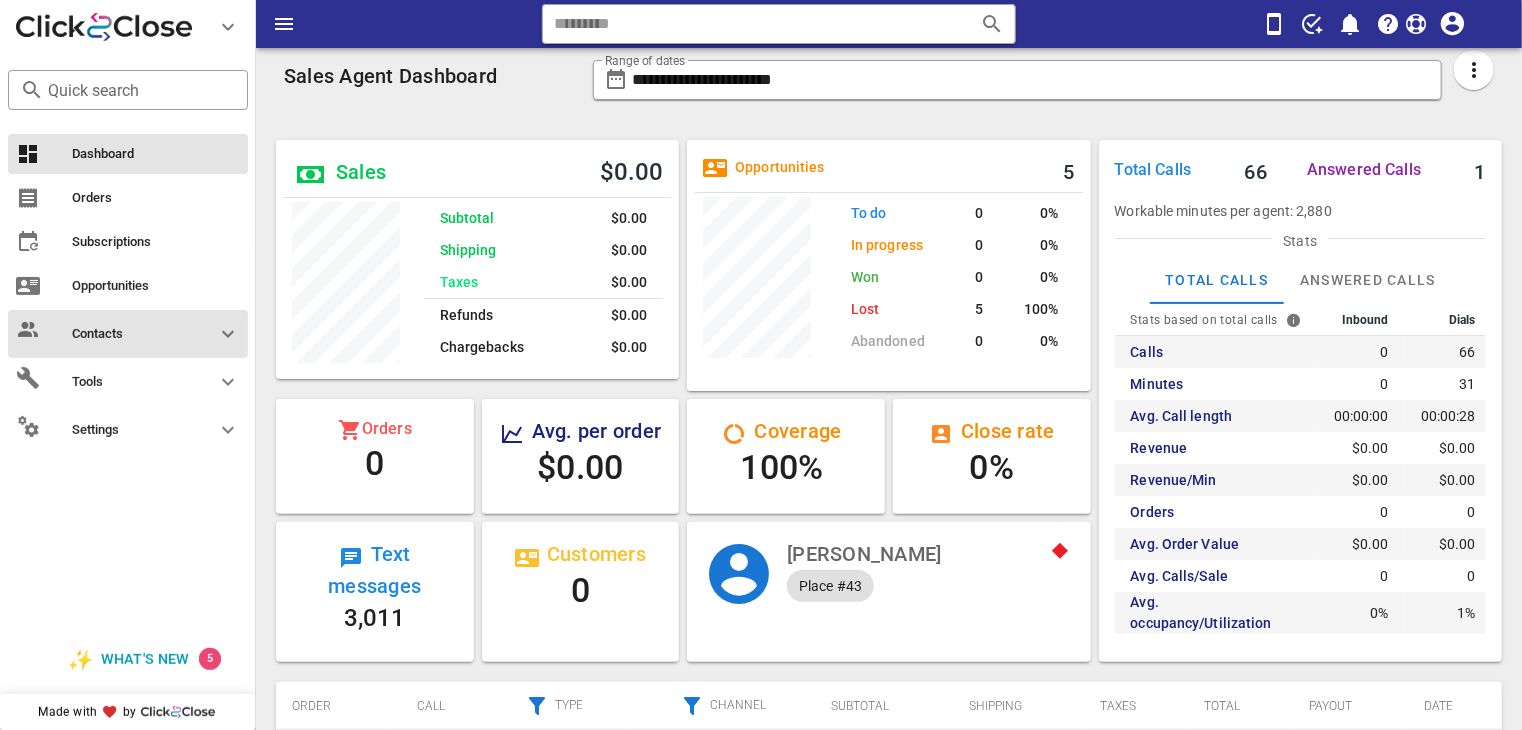 click at bounding box center [228, 334] 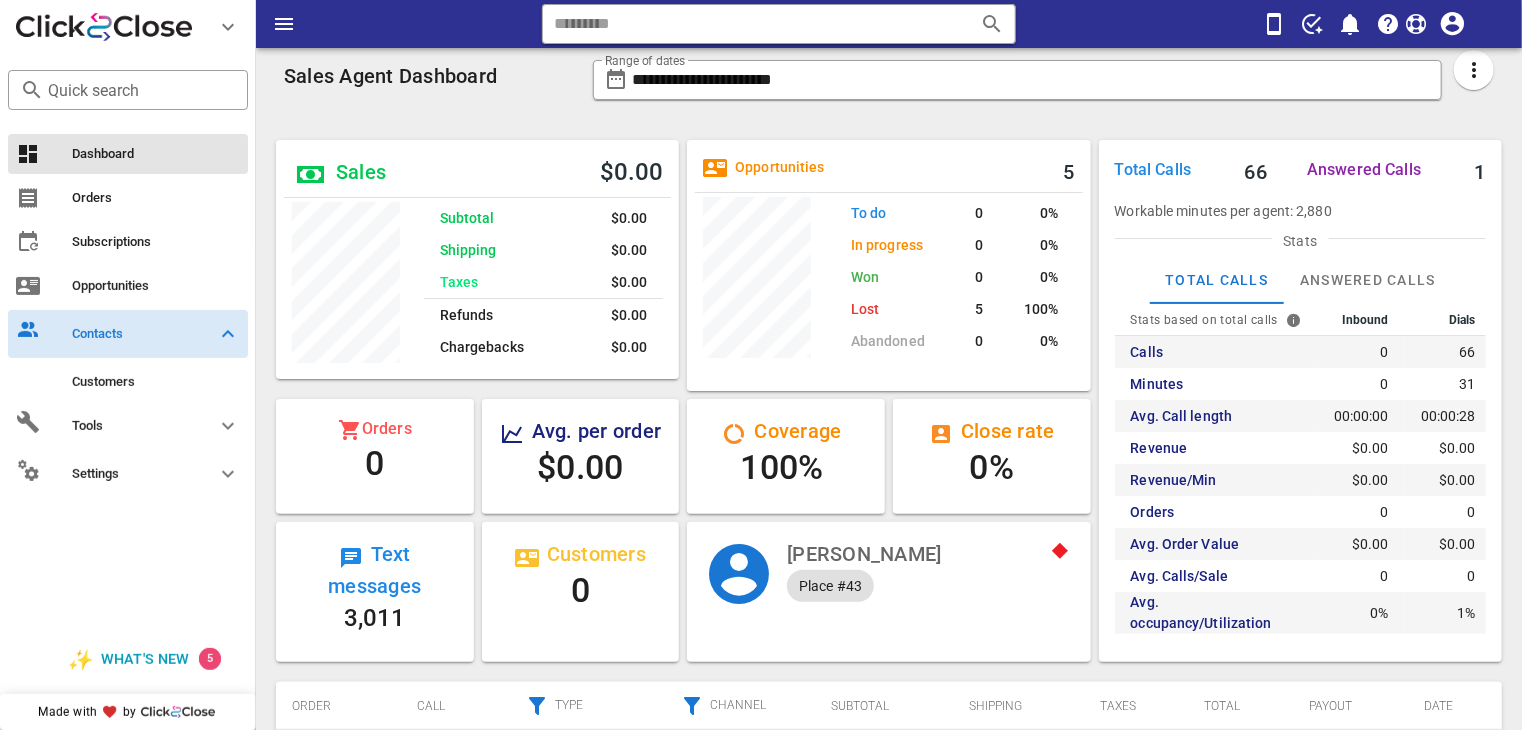 click at bounding box center [228, 334] 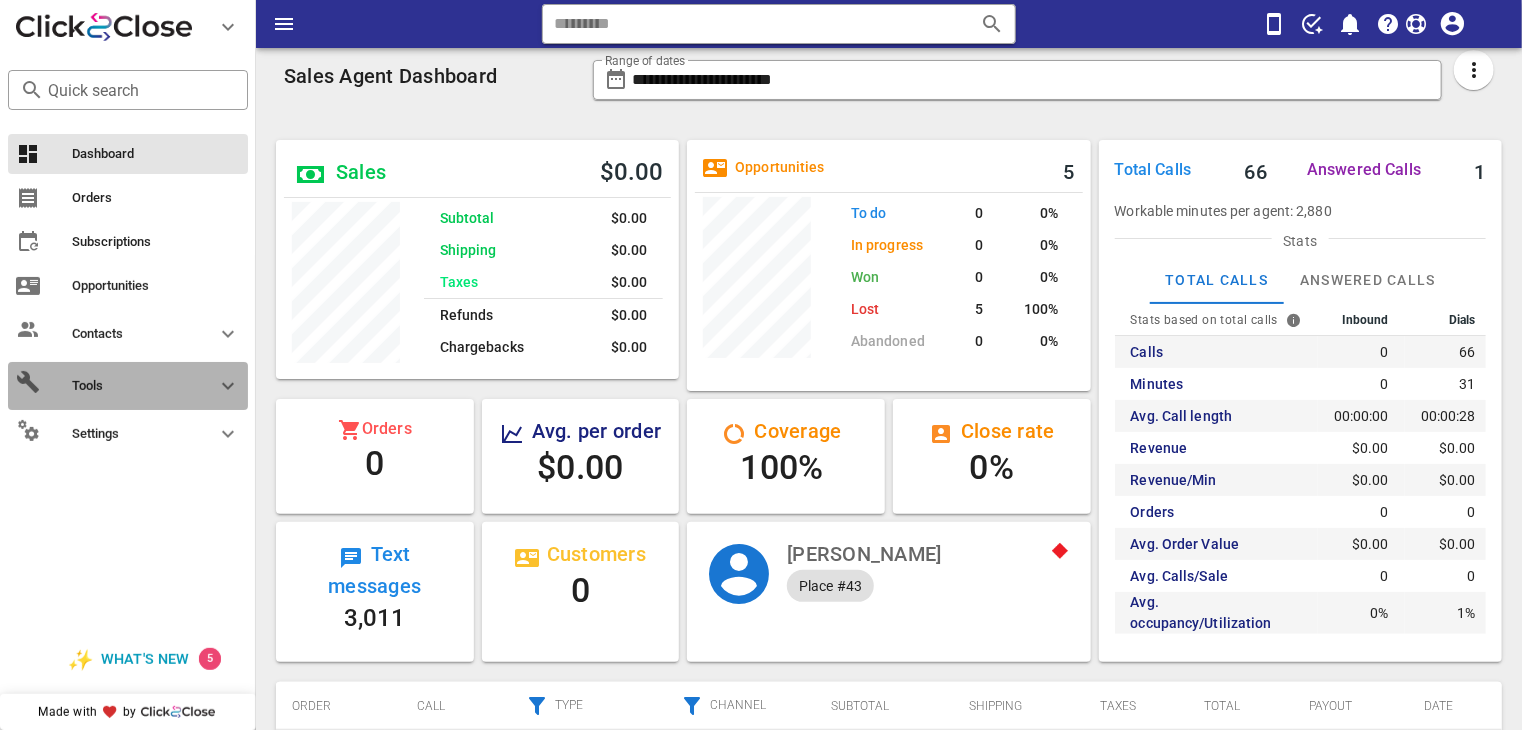 click at bounding box center (228, 386) 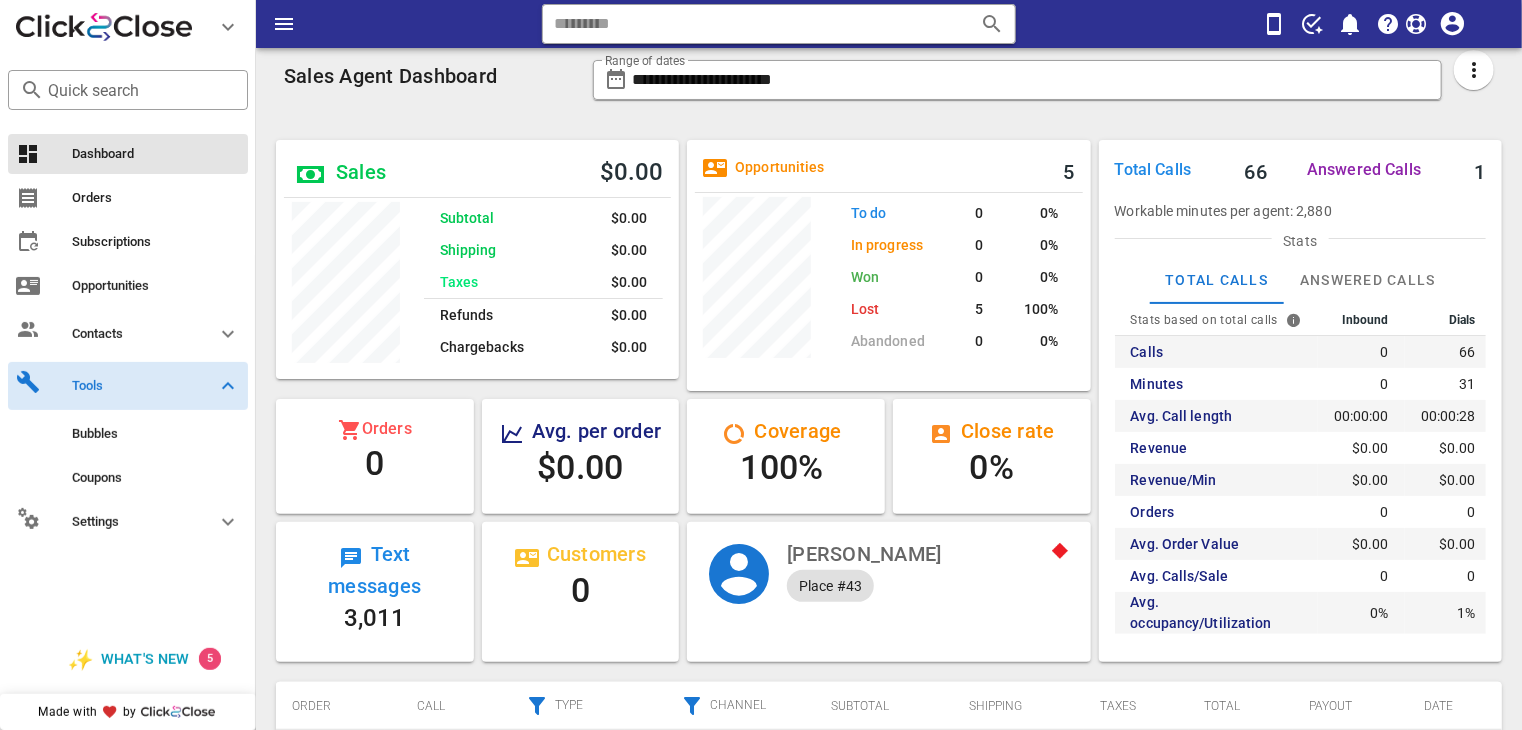 click at bounding box center (228, 386) 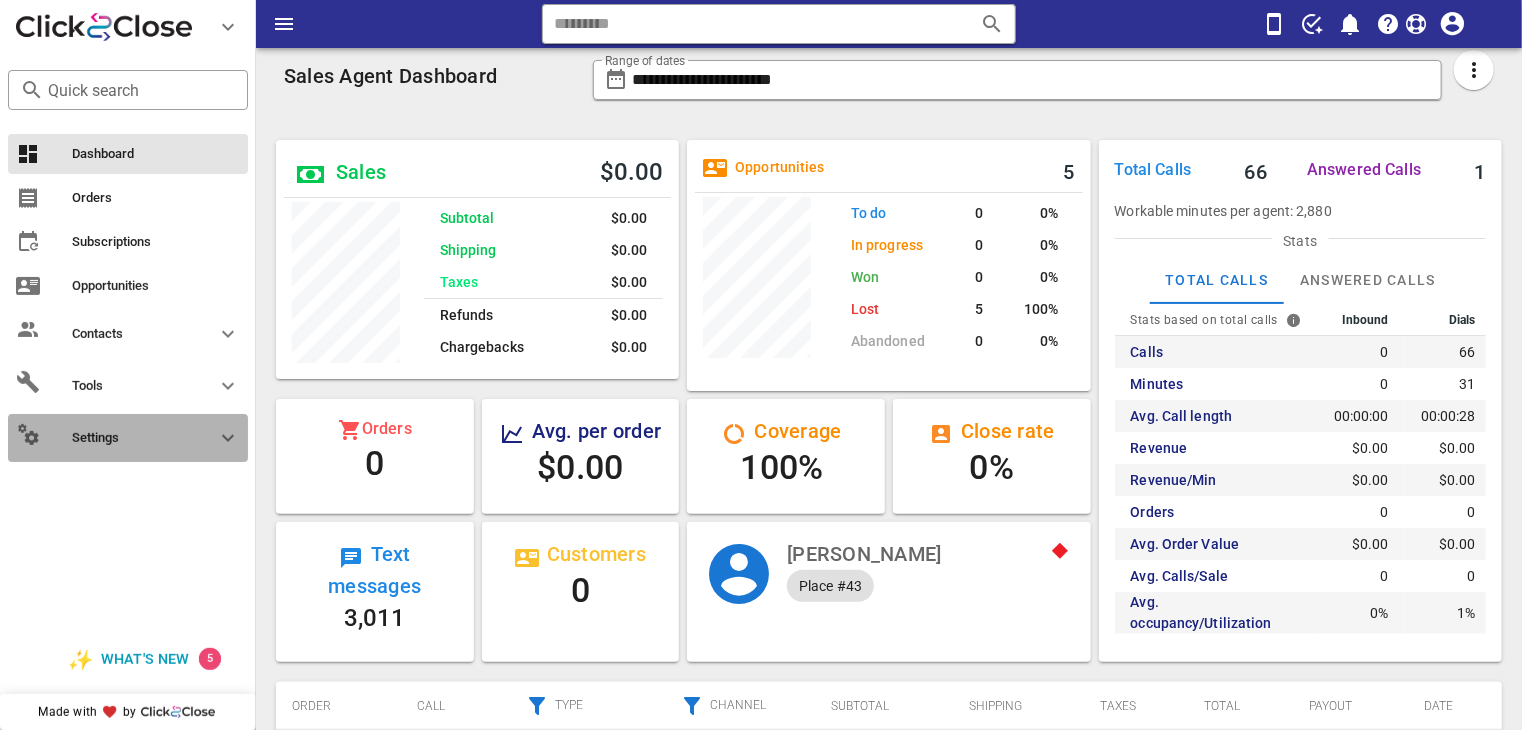 click at bounding box center (228, 438) 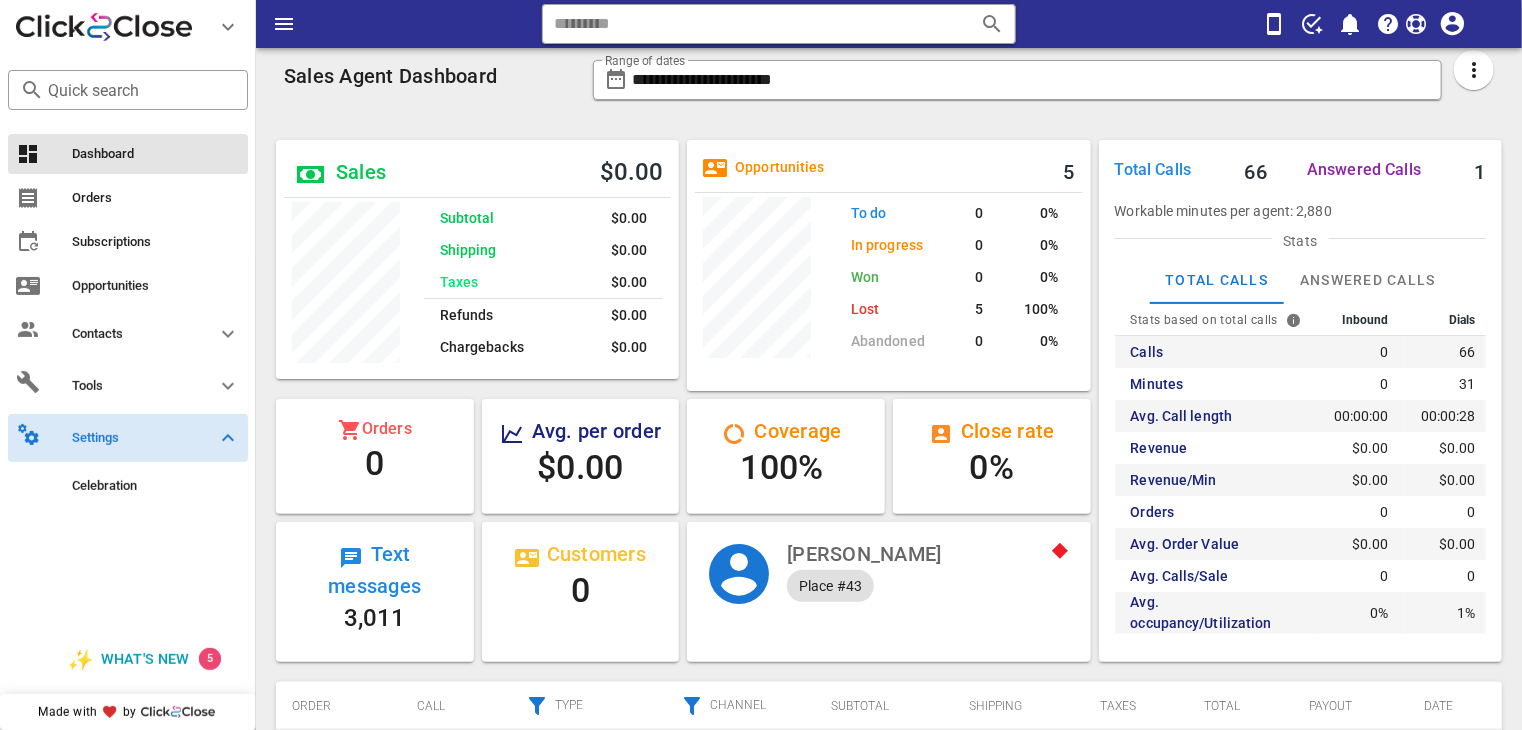 click at bounding box center (228, 438) 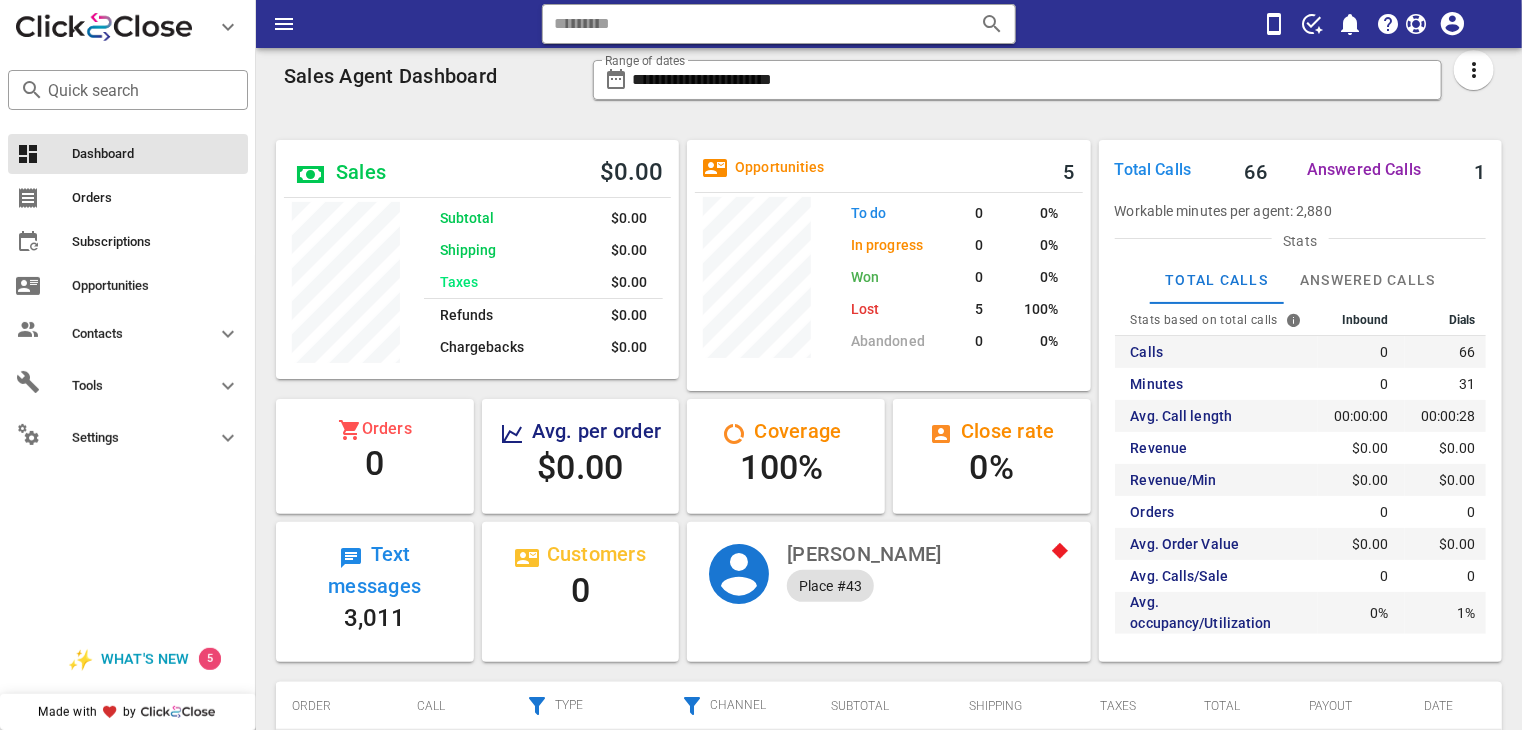 click on "**********" at bounding box center (1032, 80) 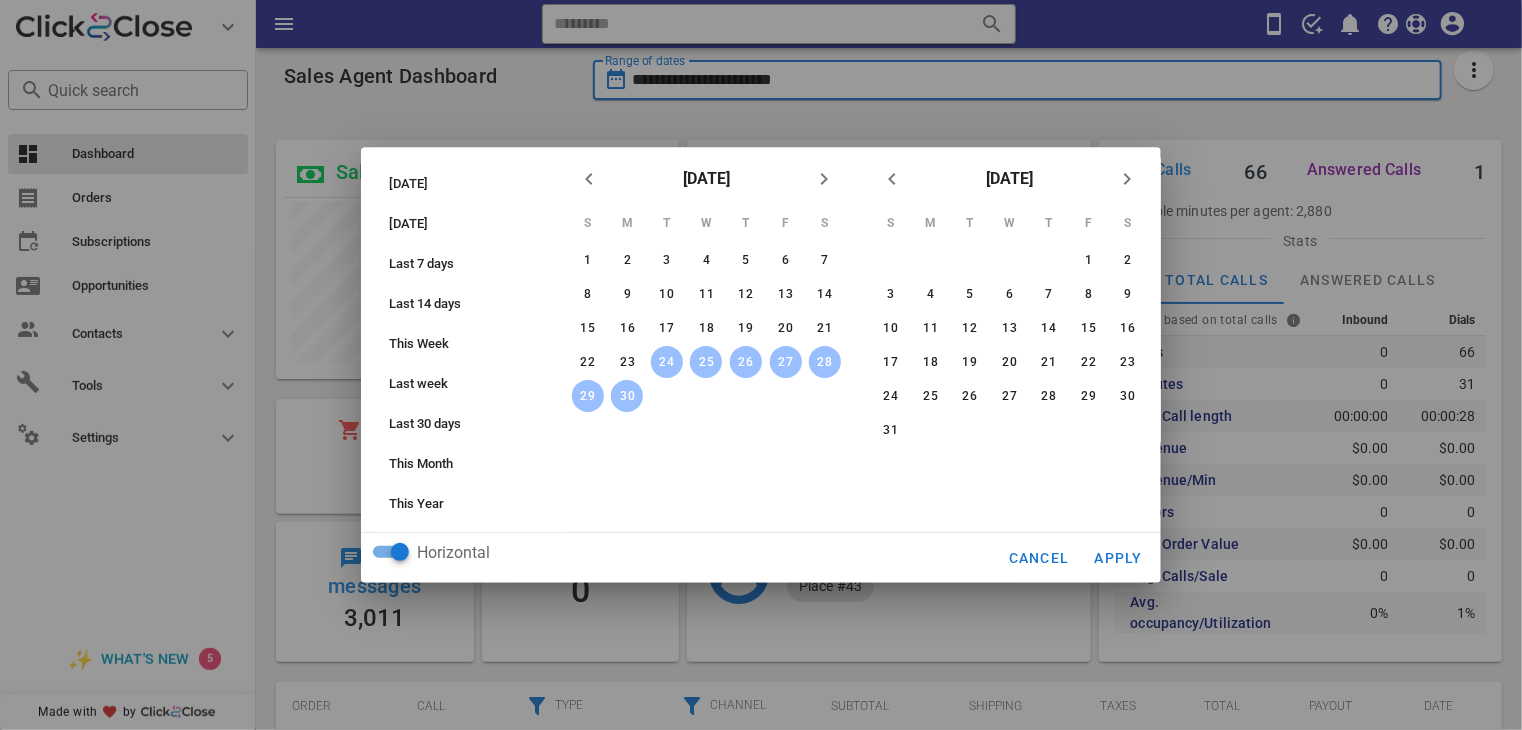 click at bounding box center (761, 365) 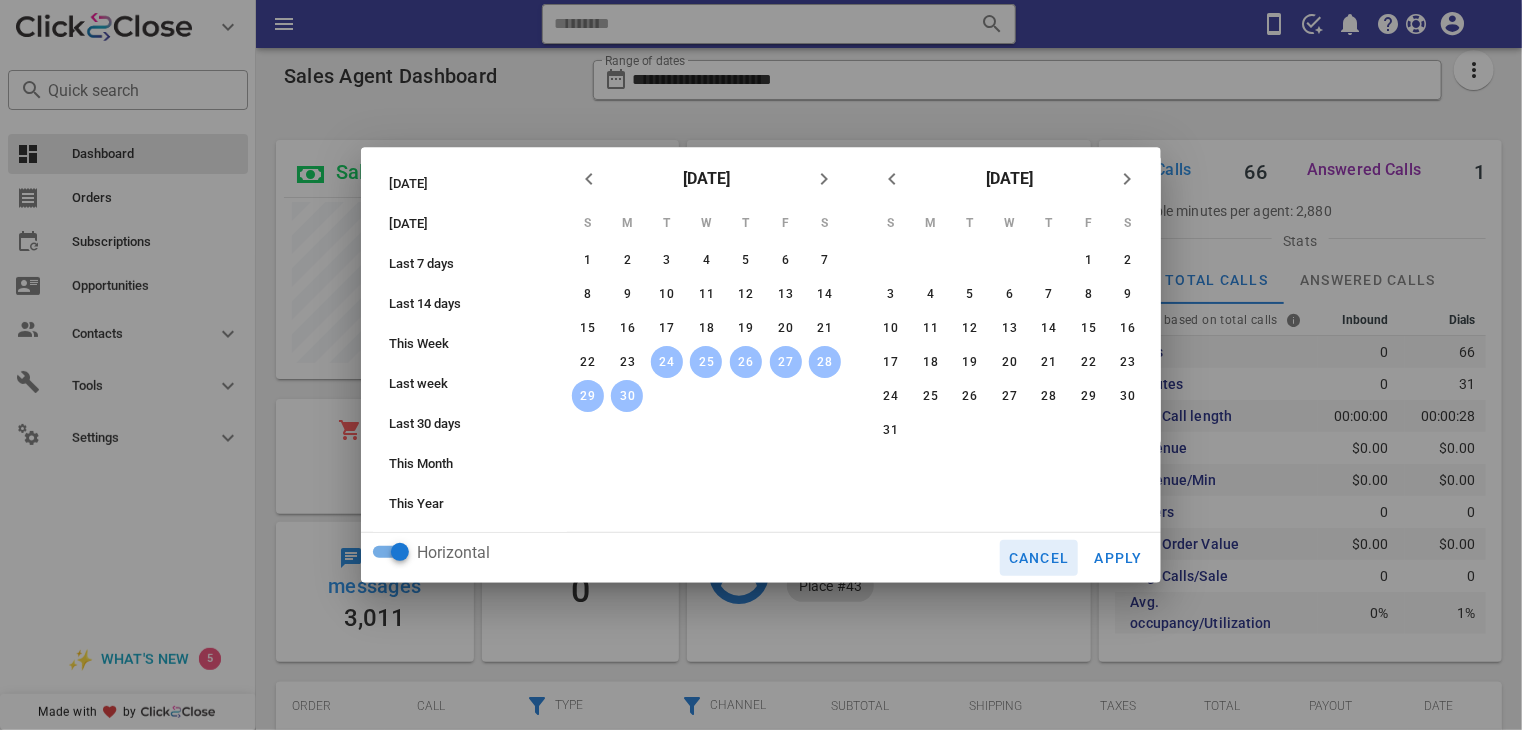 click on "Cancel" at bounding box center (1039, 558) 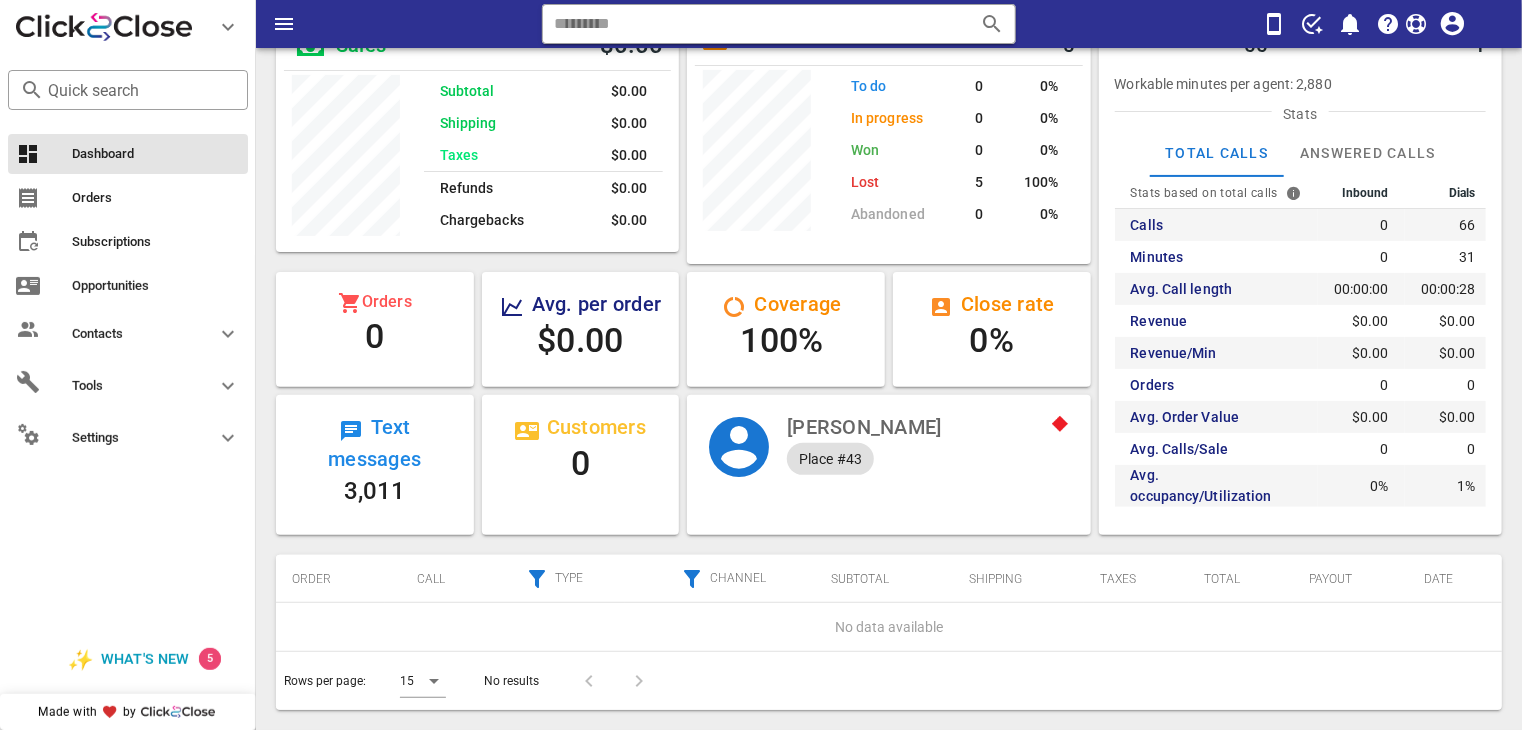 scroll, scrollTop: 142, scrollLeft: 0, axis: vertical 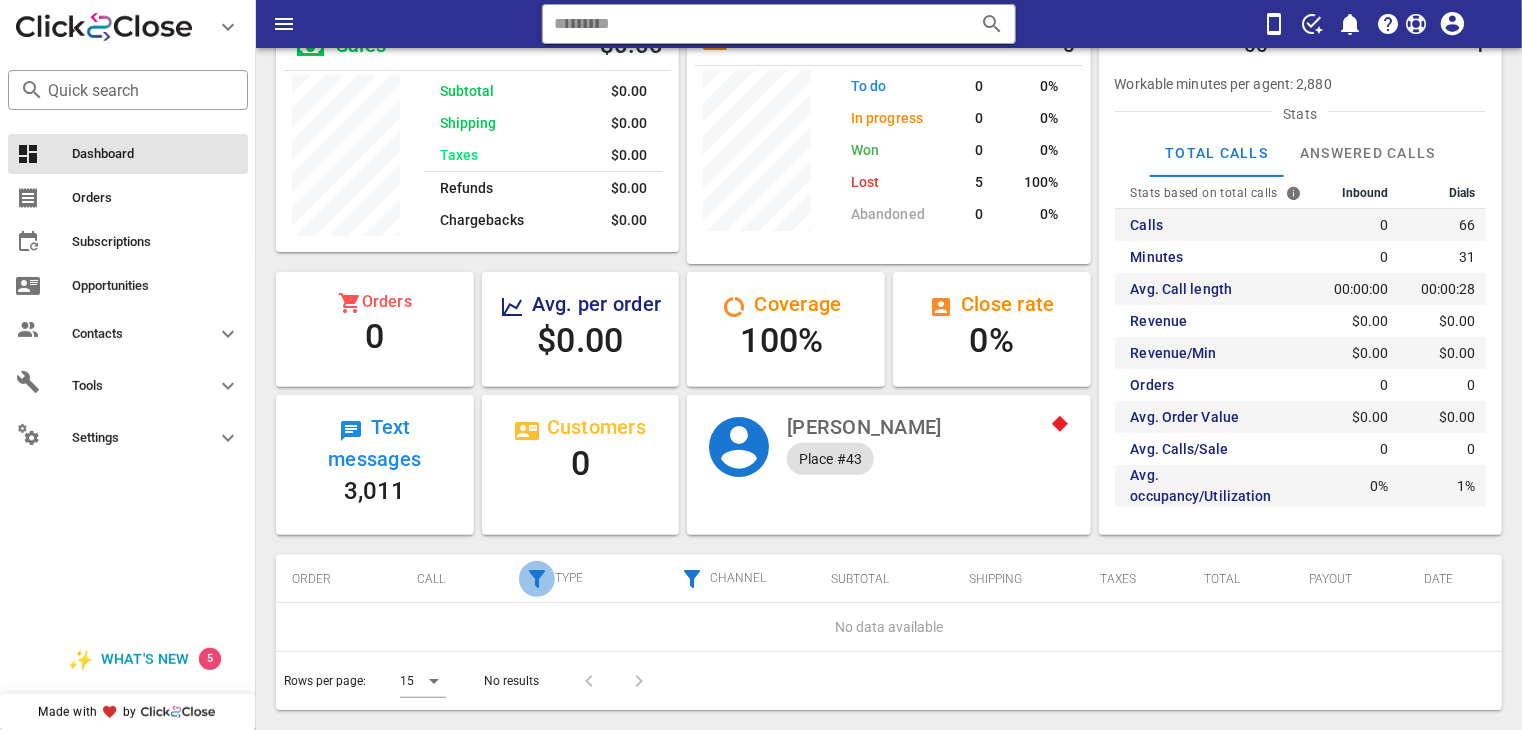 click at bounding box center [537, 579] 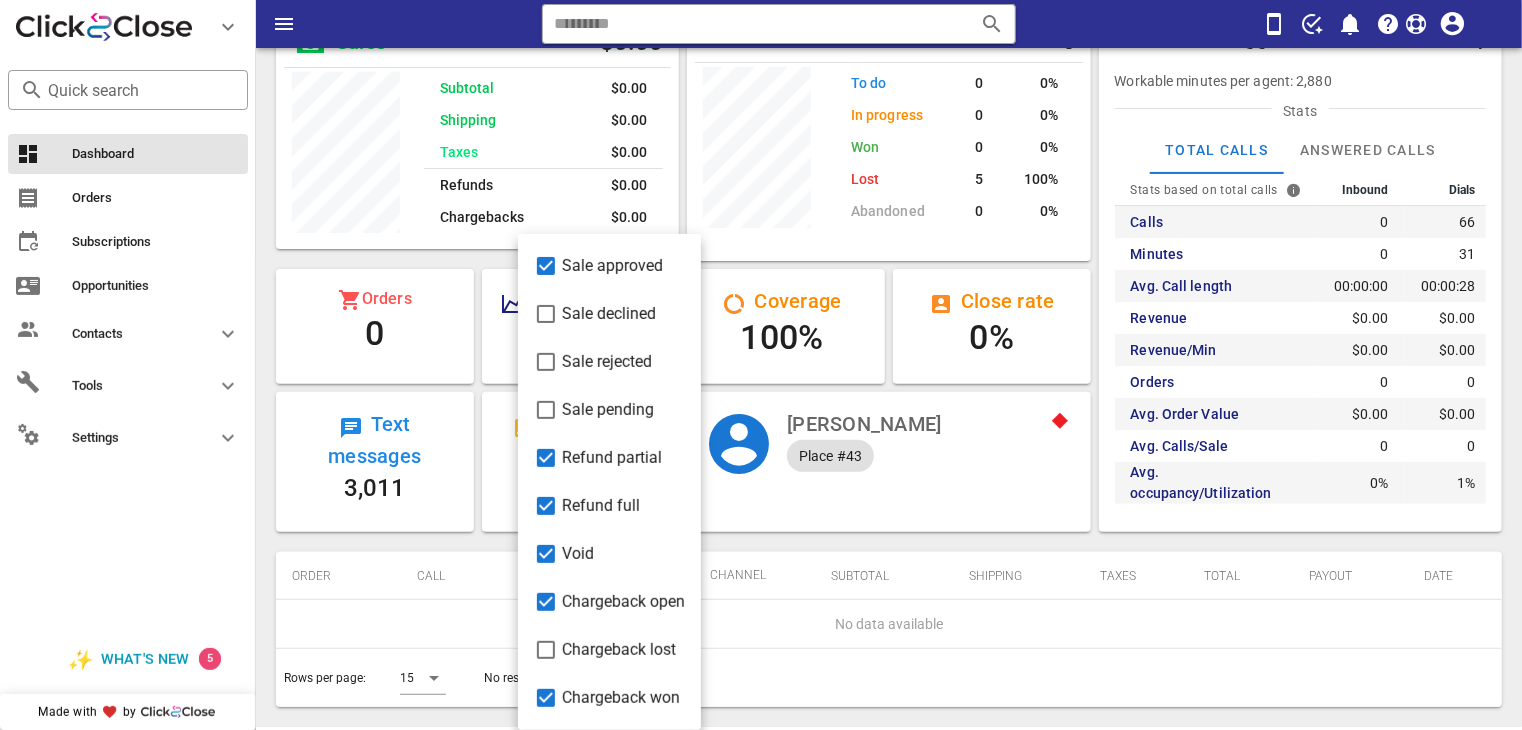 click on "Channel" at bounding box center (720, 576) 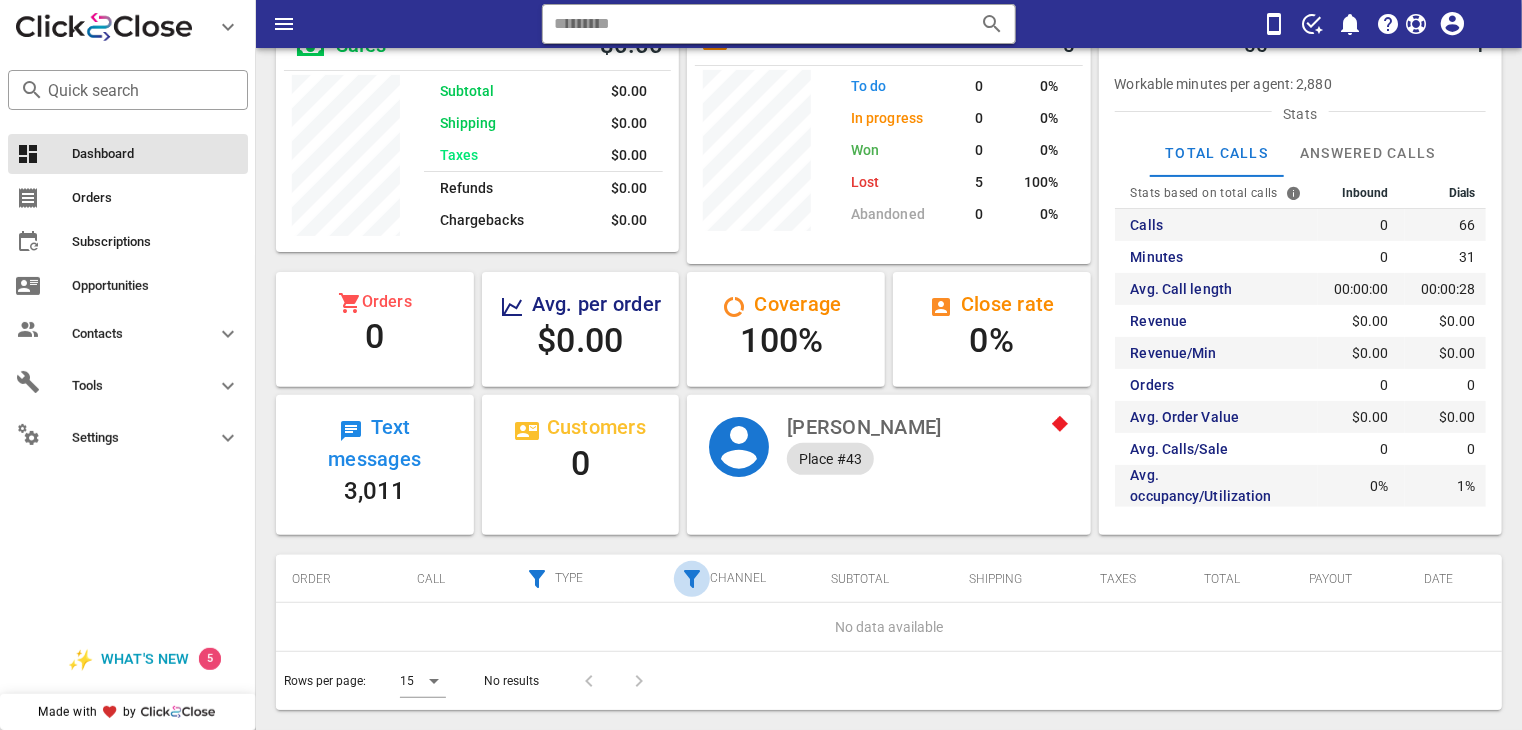click at bounding box center (692, 579) 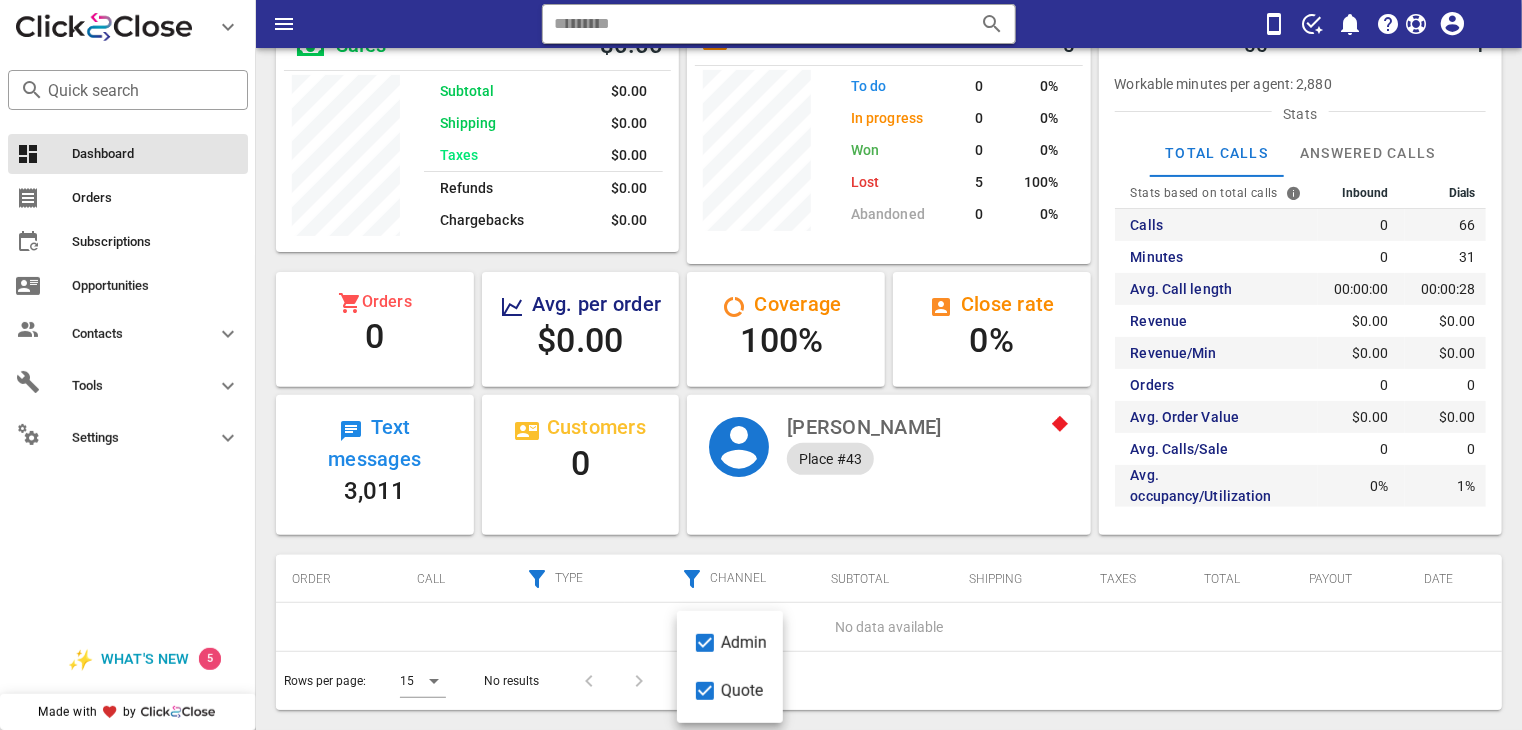 click on "Sales  $0.00   Subtotal   $0.00   Shipping   $0.00   Taxes   $0.00   Refunds   $0.00   Chargebacks   $0.00   Opportunities  5   To do  0 0%  In progress  0 0%  Won  0 0%  Lost  5 100%  Abandoned  0 0% Orders 0 Avg. per order $0.00 Coverage 100% Close rate 0% Text messages 3,011  Customers 0 [PERSON_NAME][STREET_ADDRESS]" at bounding box center (683, 274) 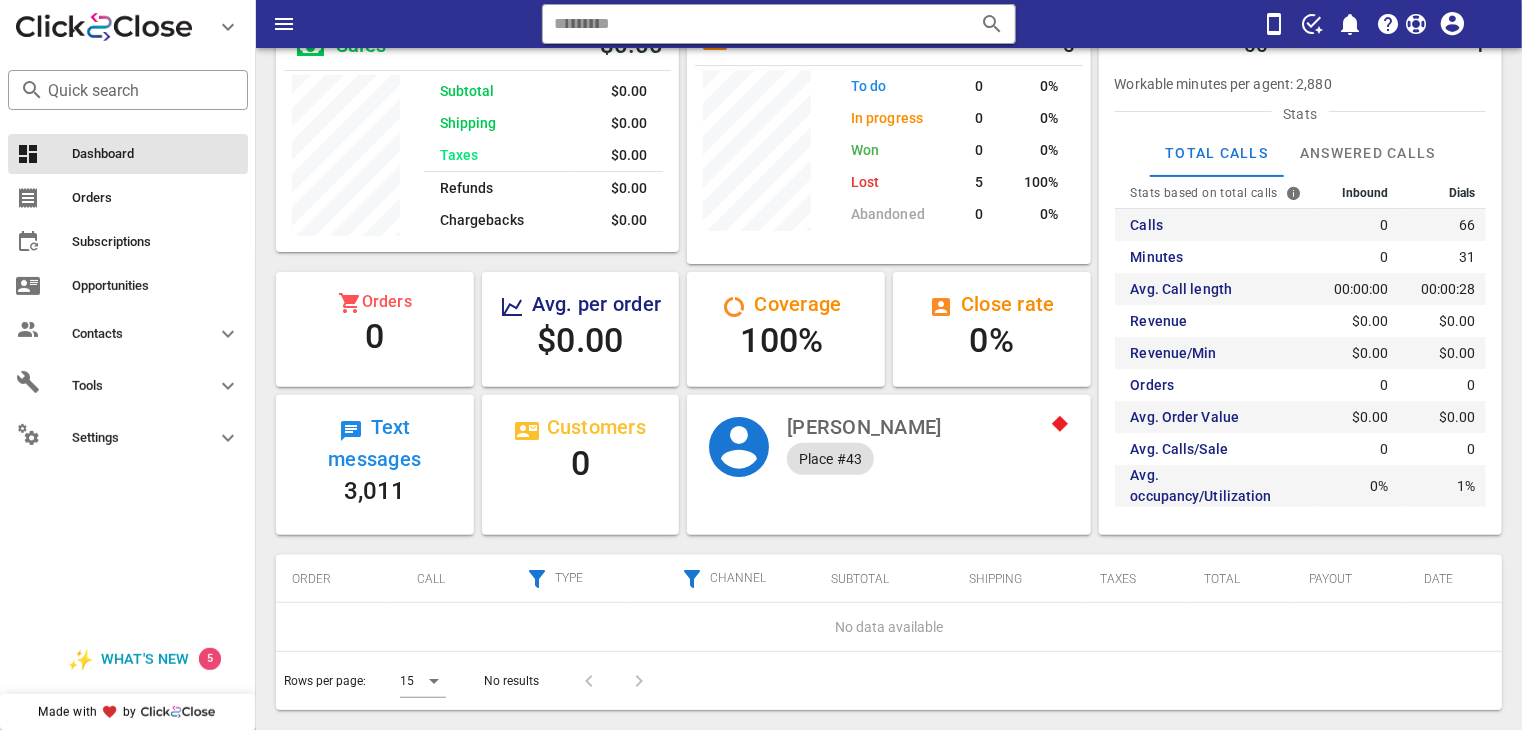 click on "Place #43" at bounding box center [830, 459] 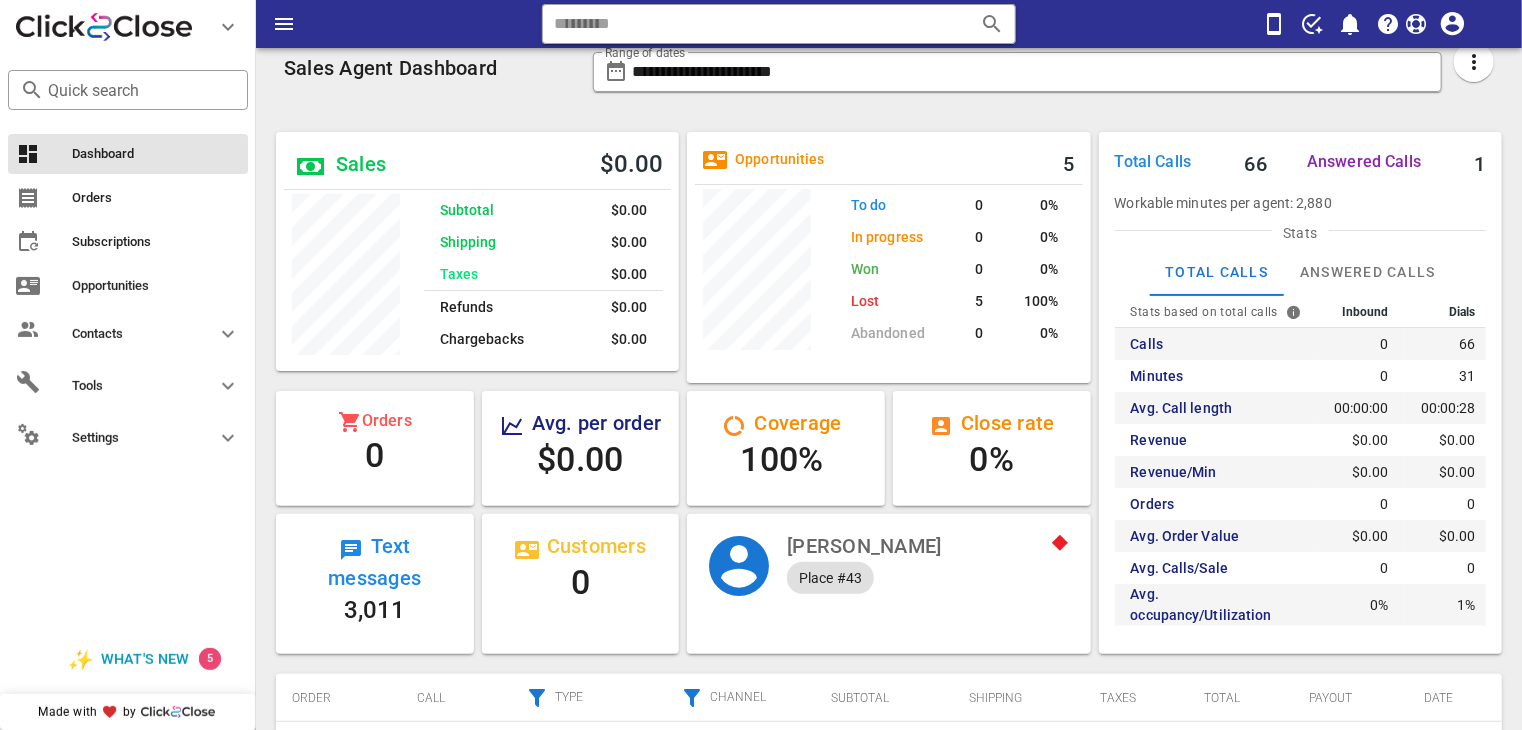 scroll, scrollTop: 0, scrollLeft: 0, axis: both 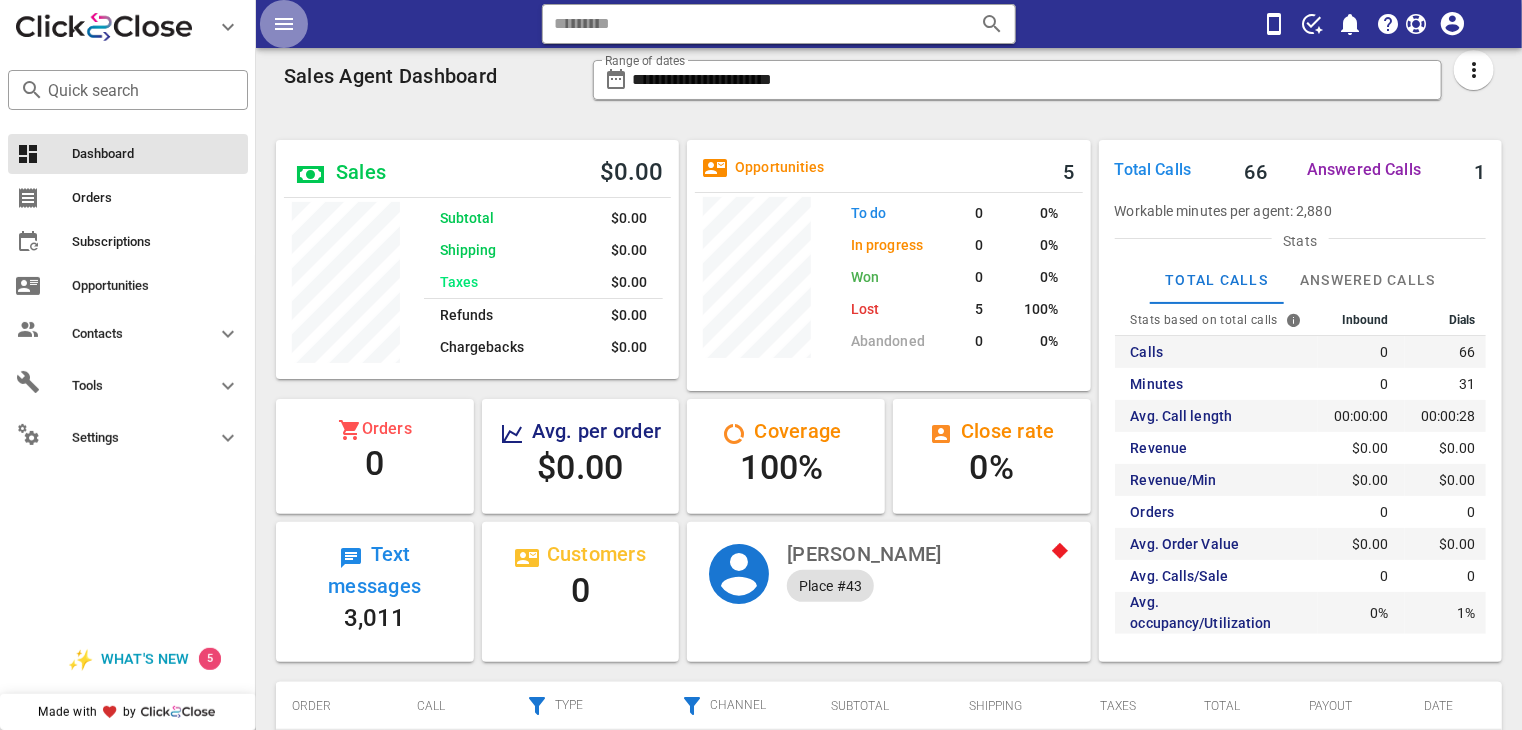 click at bounding box center [284, 24] 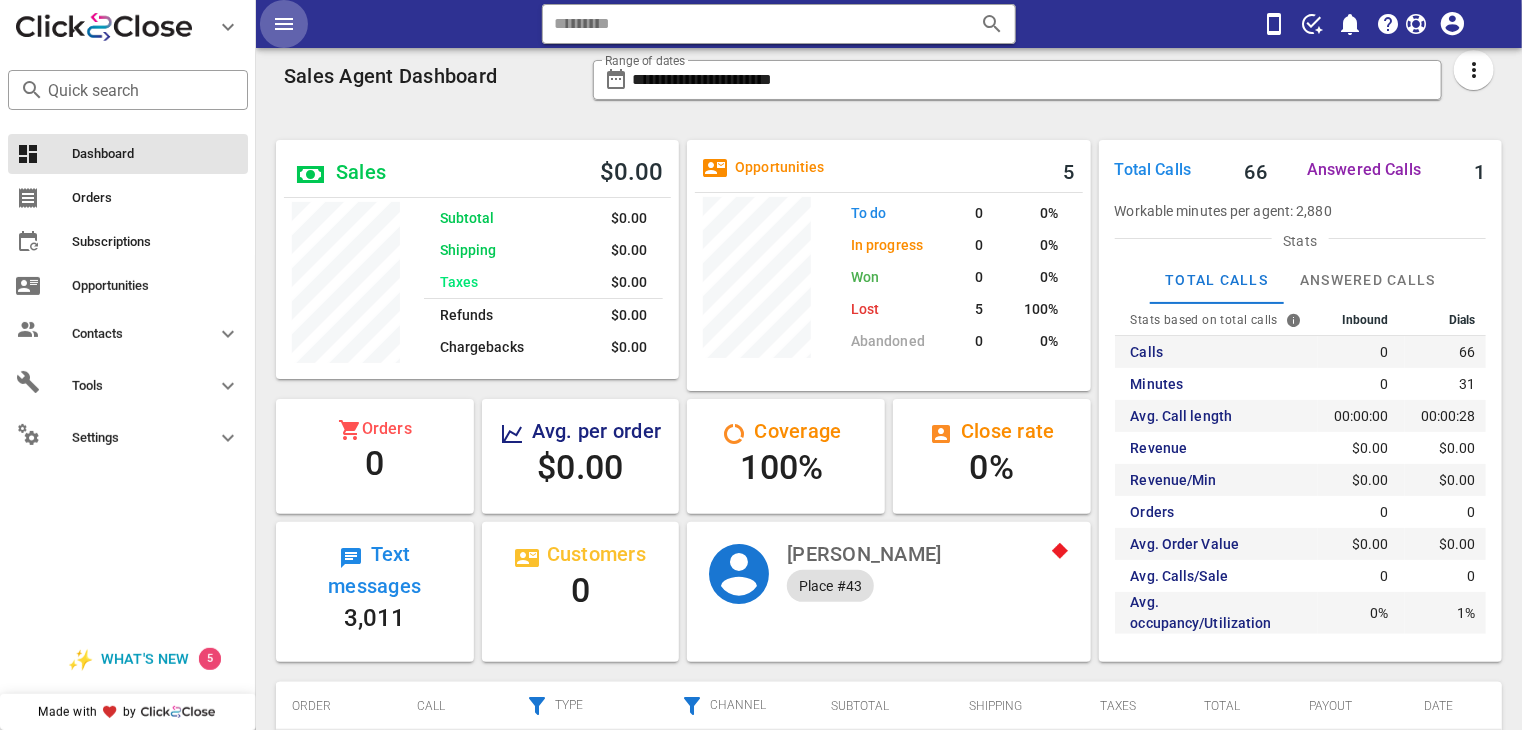 scroll, scrollTop: 999760, scrollLeft: 999523, axis: both 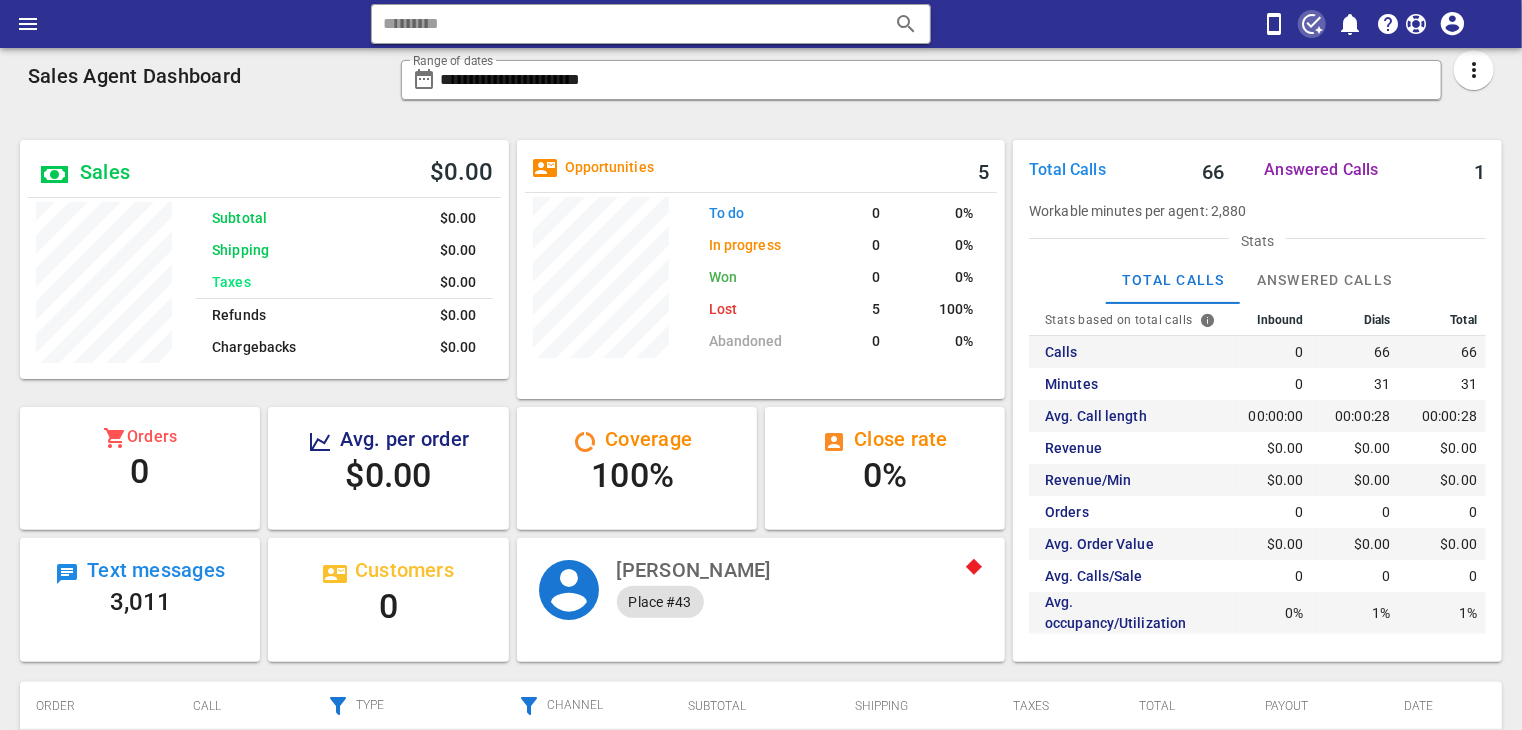 click at bounding box center (1312, 24) 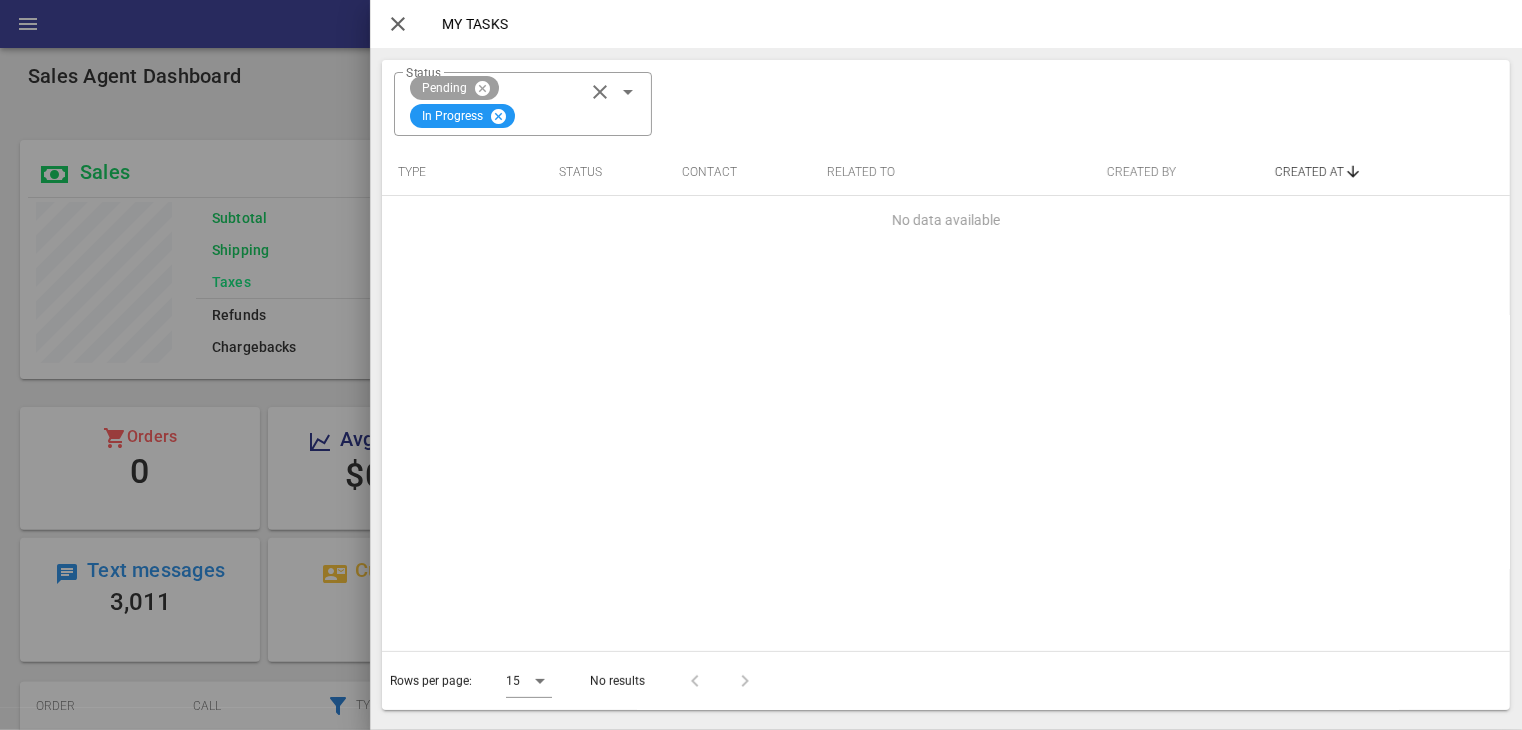 click at bounding box center (628, 92) 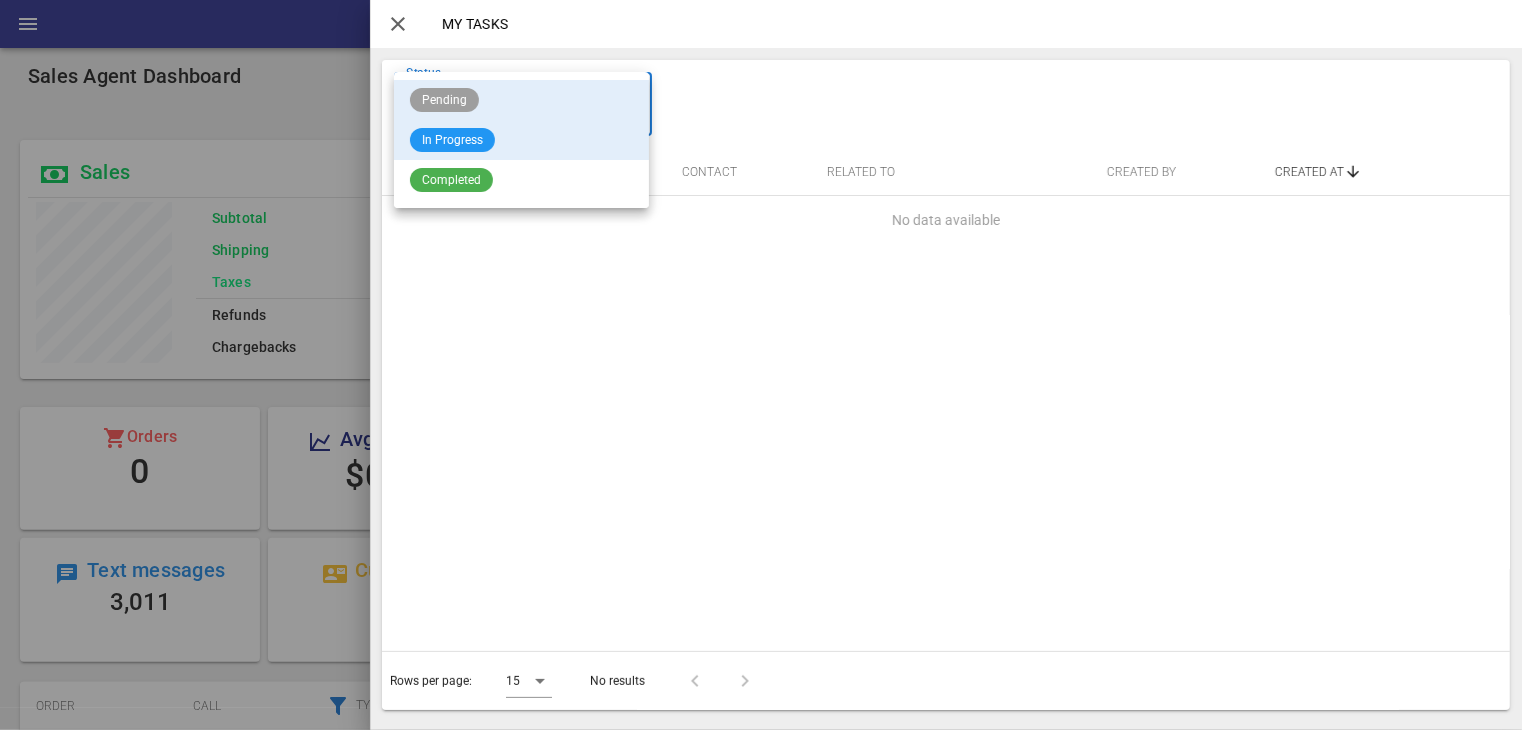 click on "Pending" at bounding box center (521, 100) 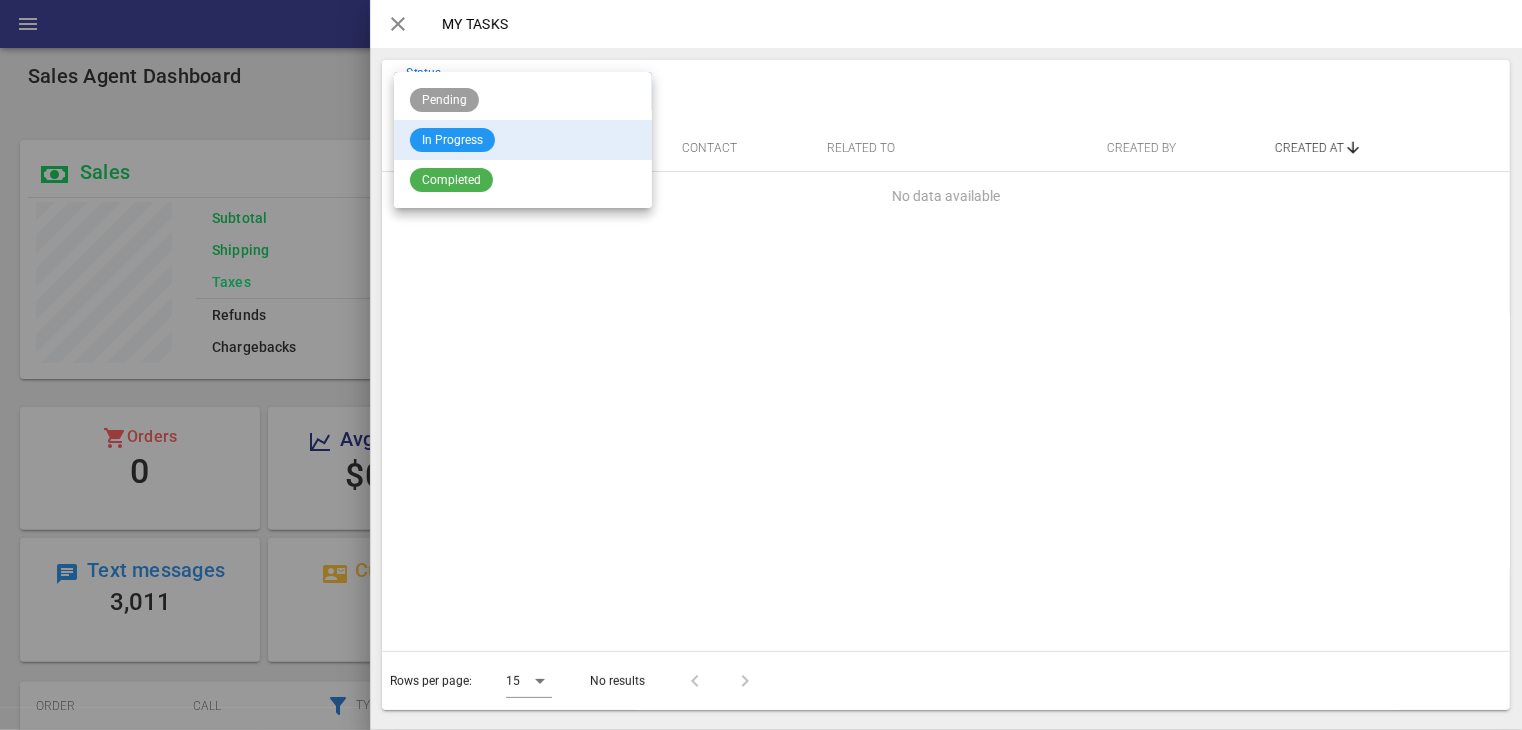 click at bounding box center [398, 24] 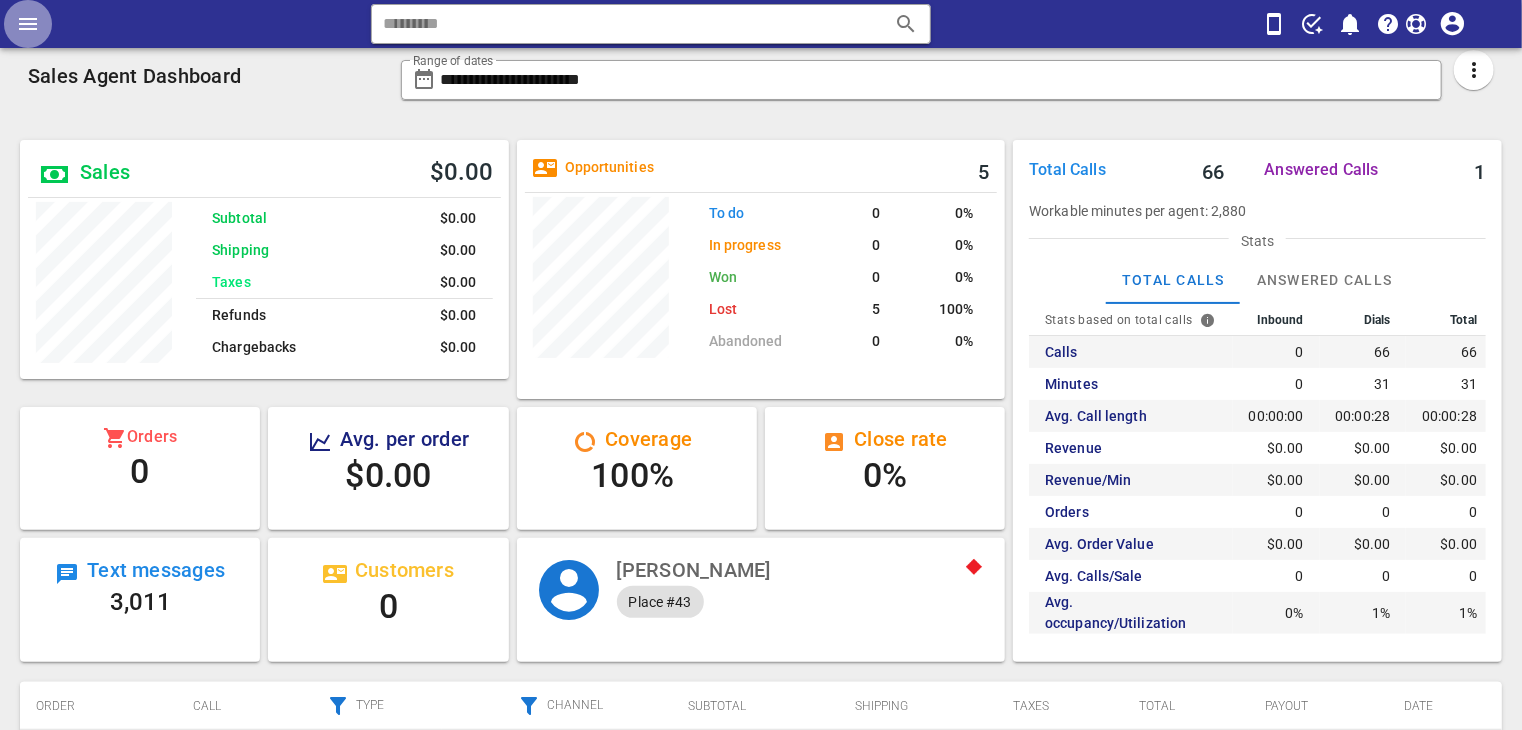 click at bounding box center (28, 24) 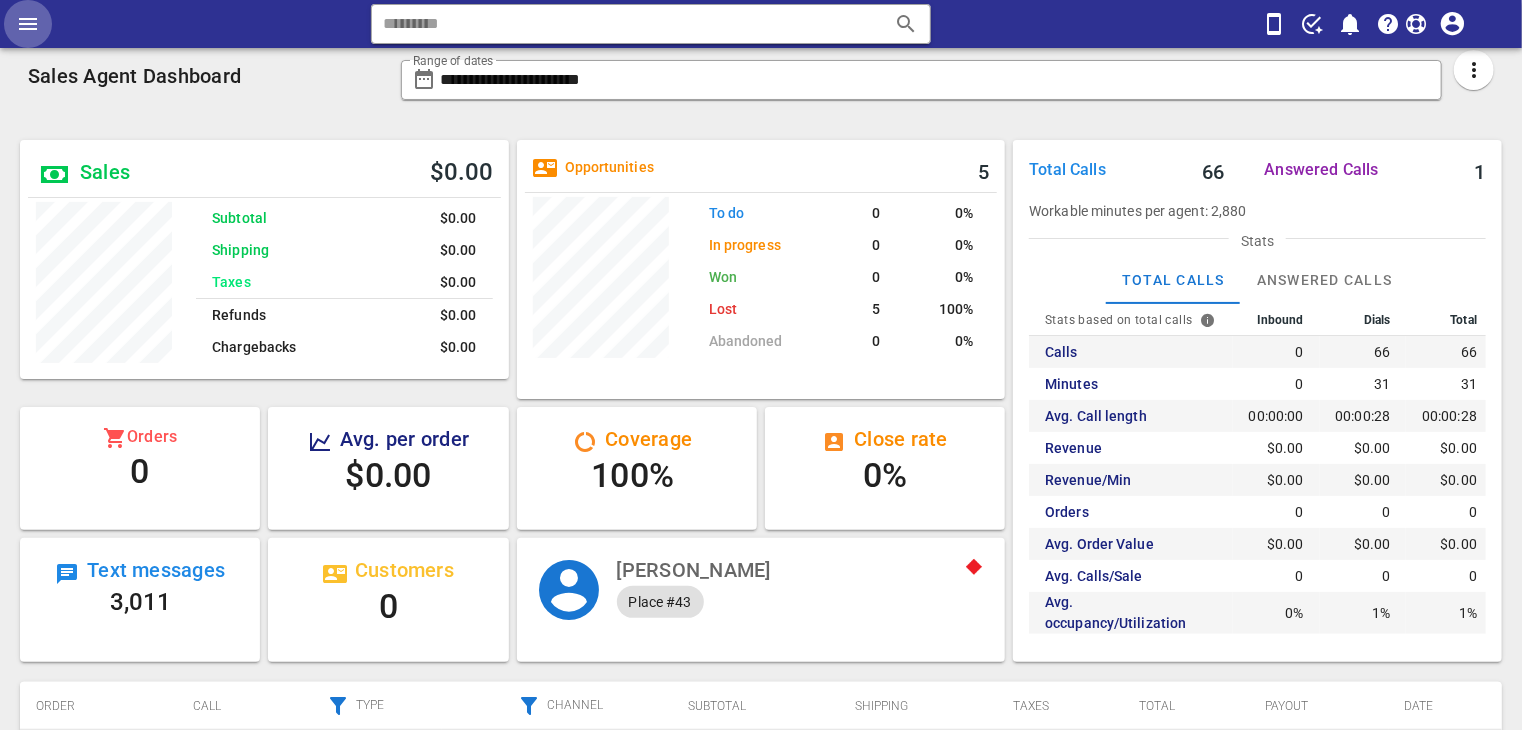 scroll, scrollTop: 239, scrollLeft: 415, axis: both 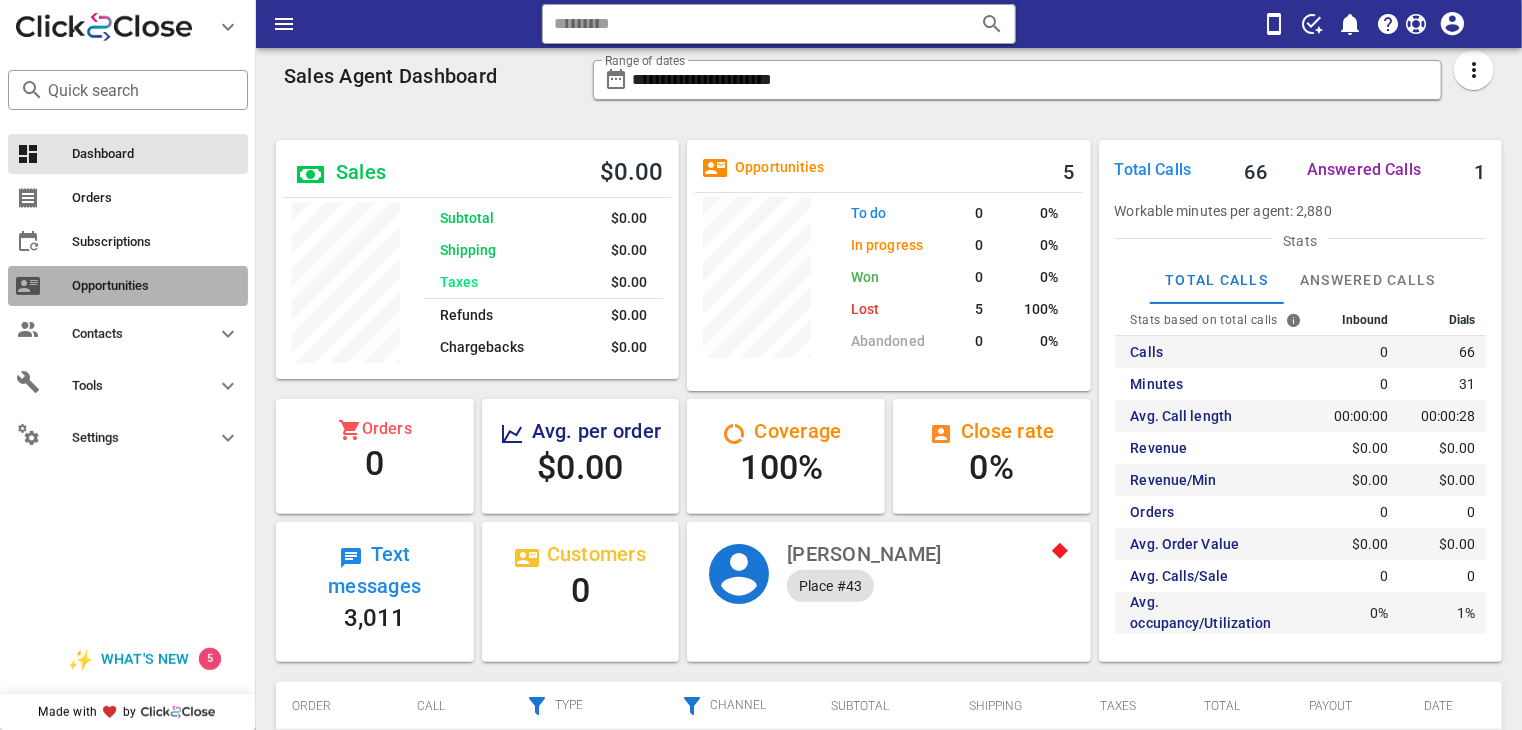 click on "Opportunities" at bounding box center (140, 286) 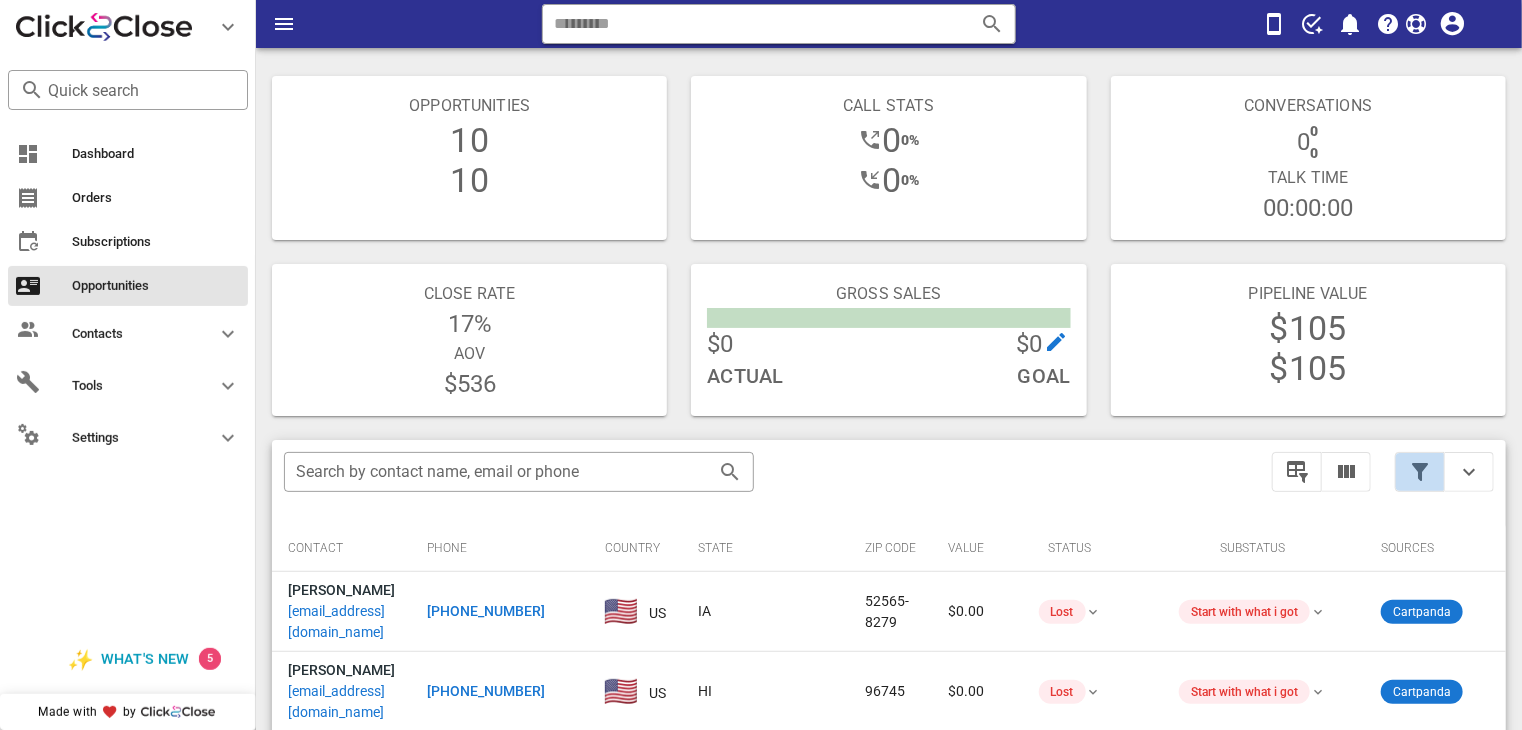 click at bounding box center [1420, 472] 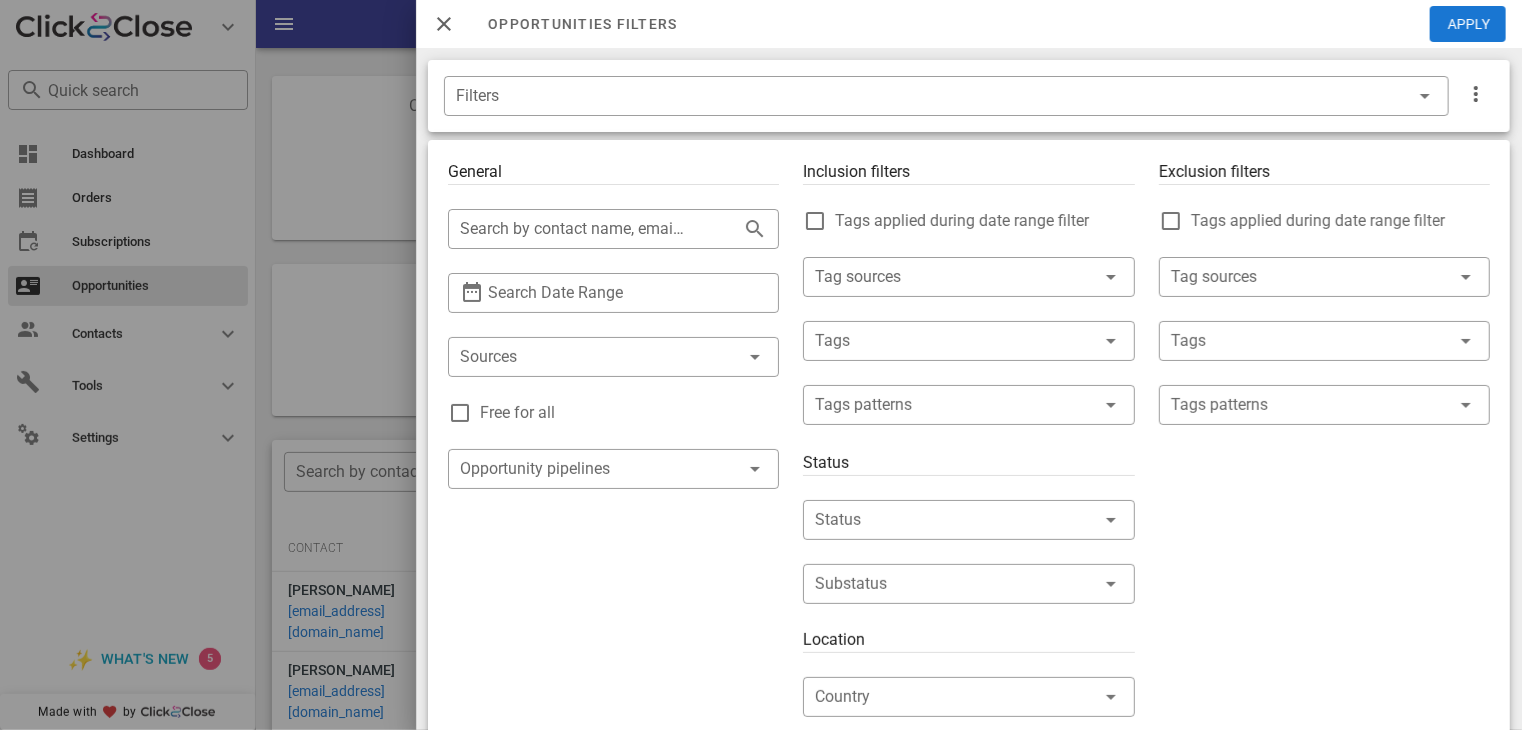 click at bounding box center (585, 357) 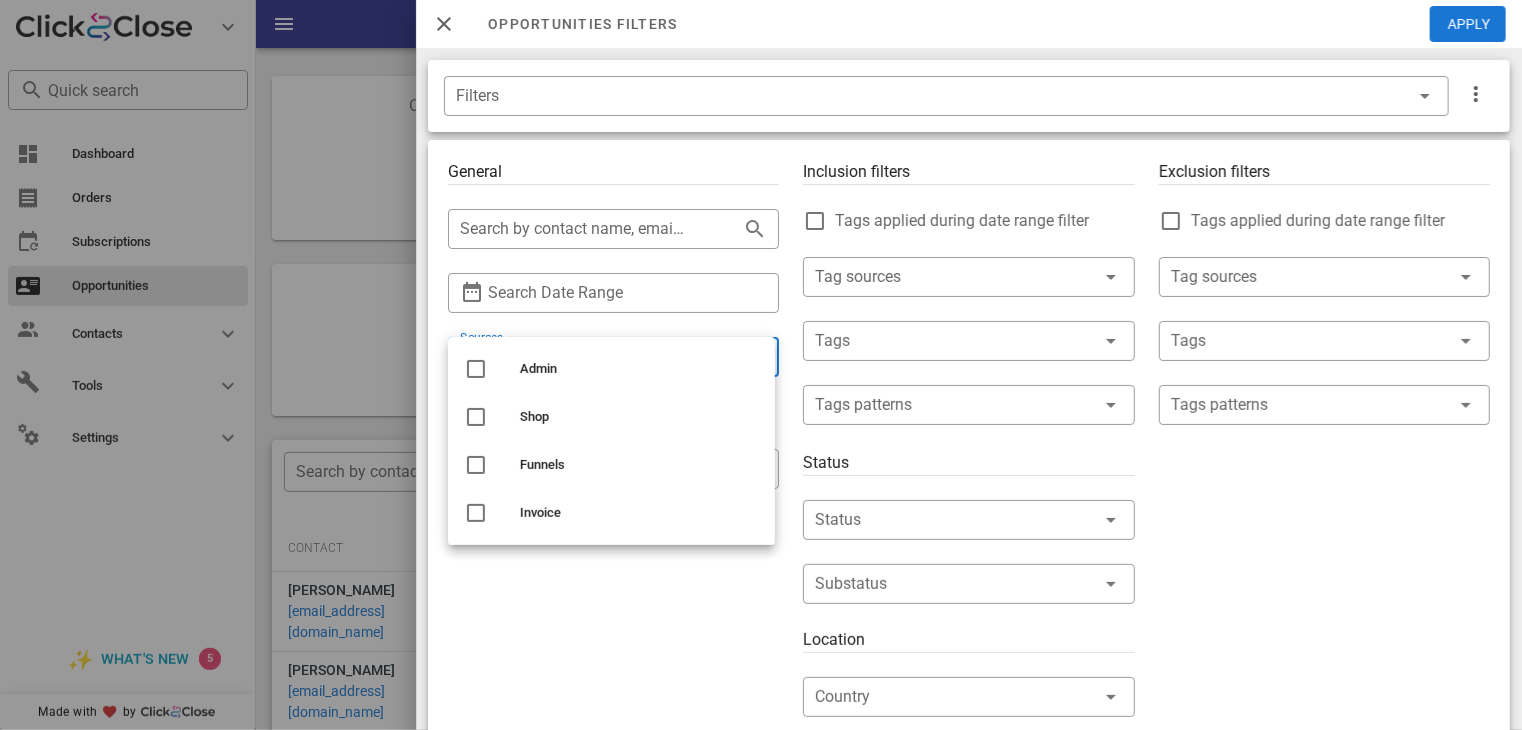 click on "General ​ Search by contact name, email or phone ​ Search Date Range ​ Sources Free for all ​ Opportunity pipelines" at bounding box center (613, 709) 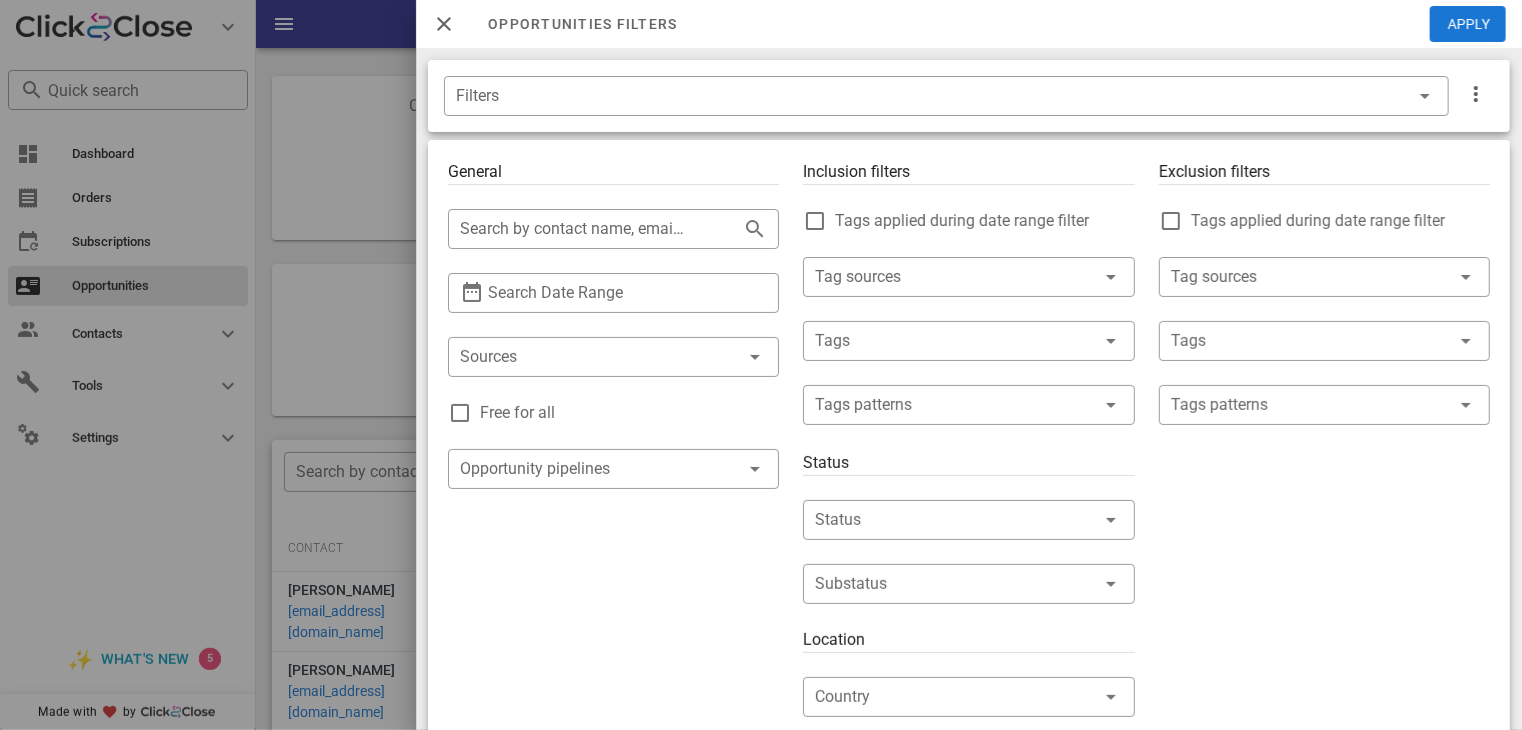click on "Free for all" at bounding box center [629, 413] 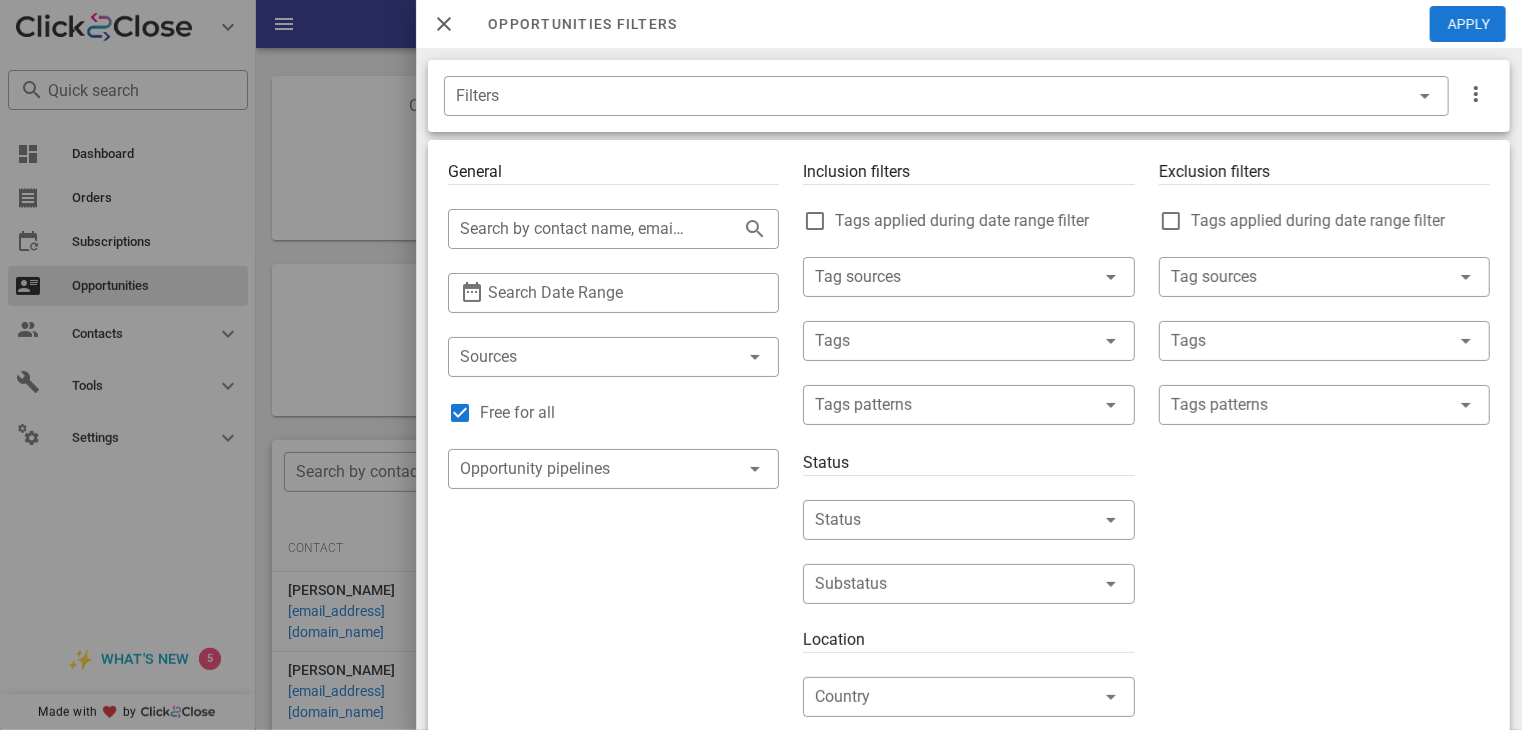 click at bounding box center [940, 277] 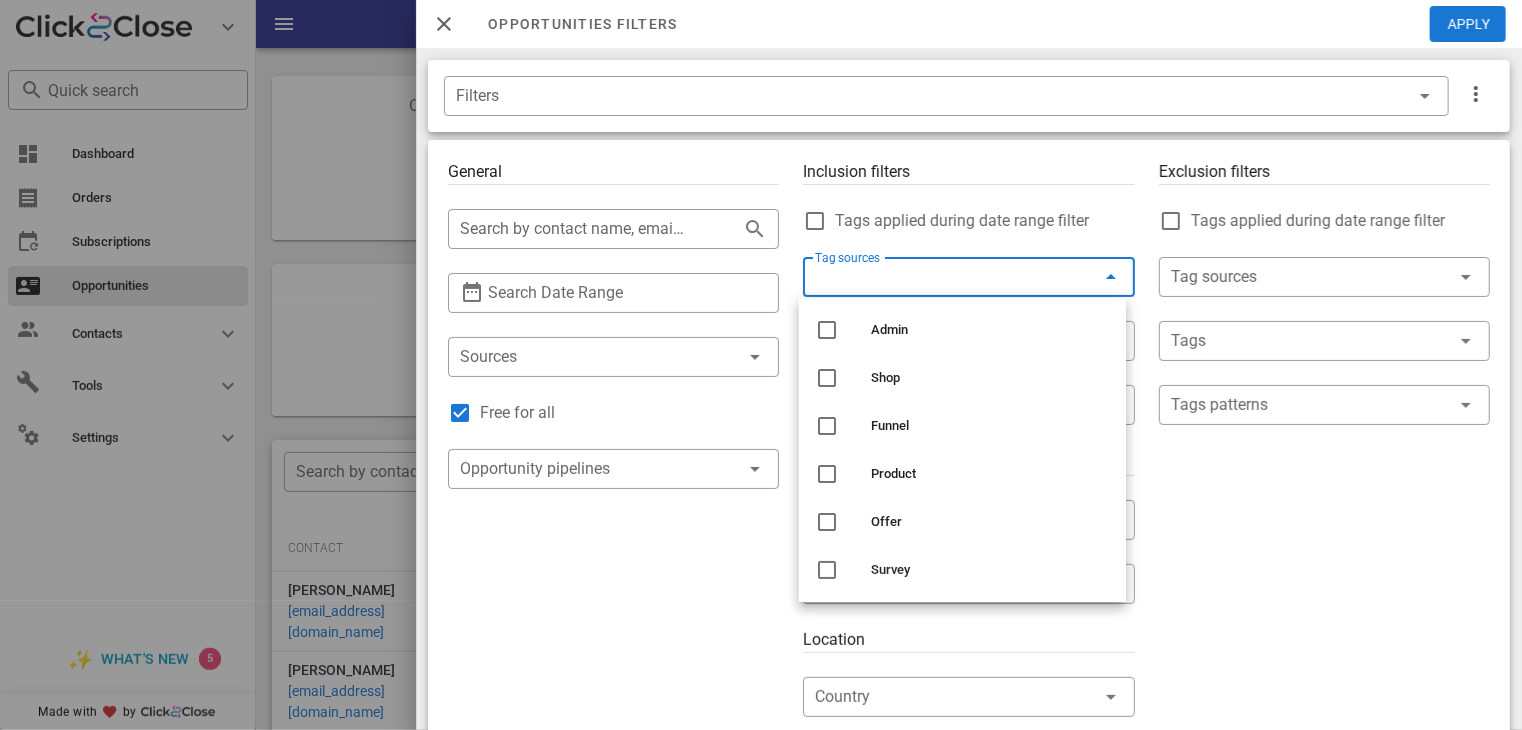 click on "Inclusion filters Tags applied during date range filter ​ Tag sources ​ Tags ​ Tags patterns Status ​ Status ​ Substatus Location ​ Country ​ States ​ Zip code Activation ​ Min Activations ​ Max Activations Order value ​ Min Value ​ Max Value Include leads Include customers Include cooldown" at bounding box center [968, 709] 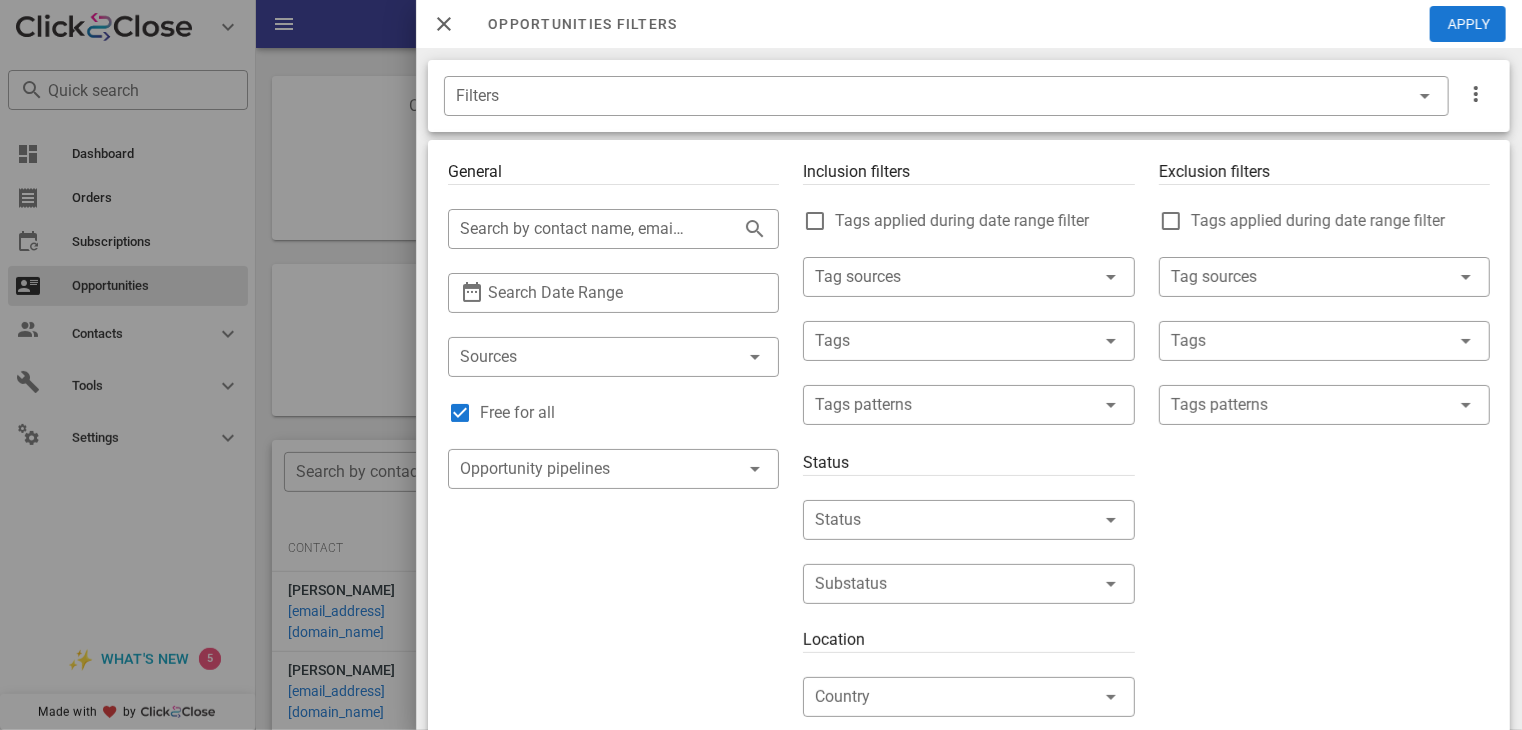 click at bounding box center (940, 341) 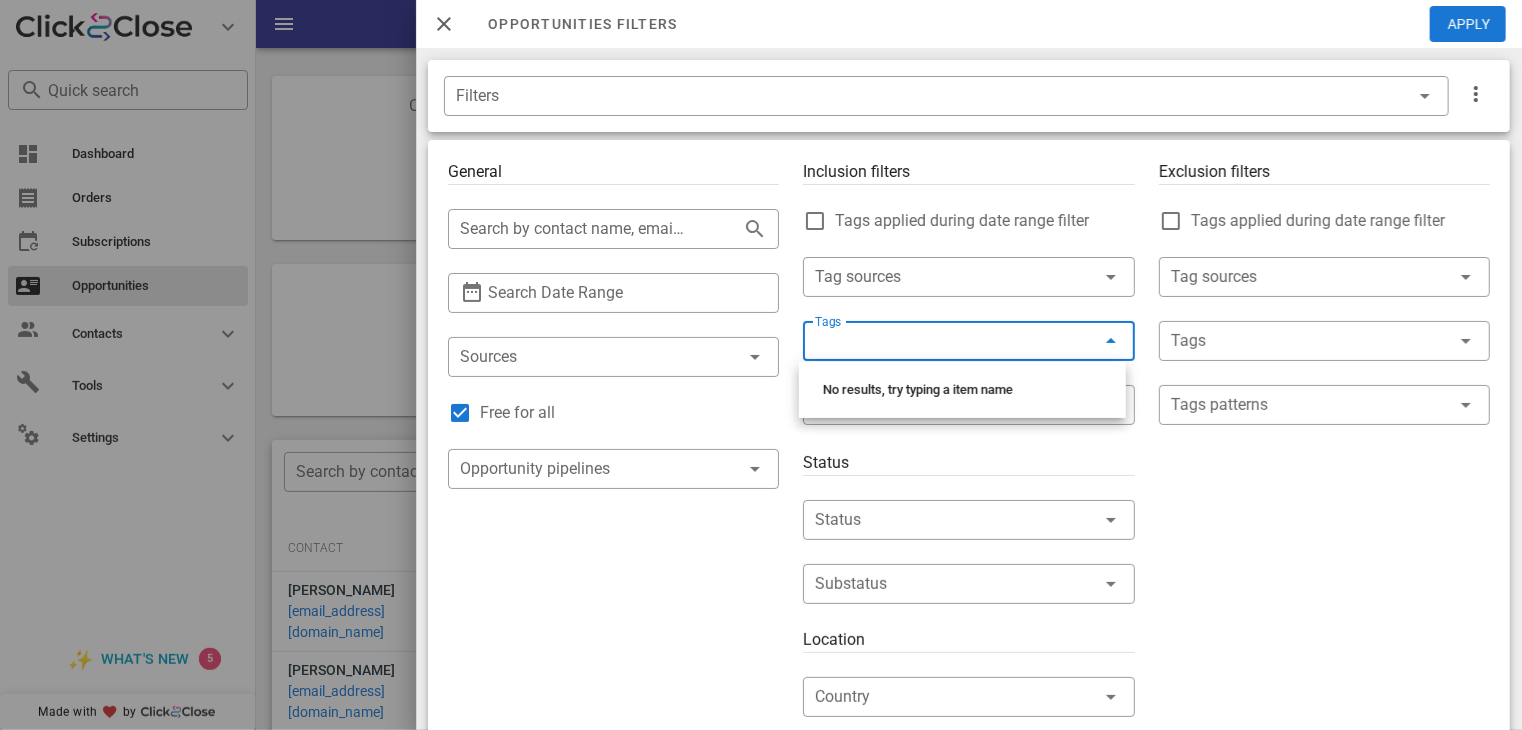 click at bounding box center [1111, 341] 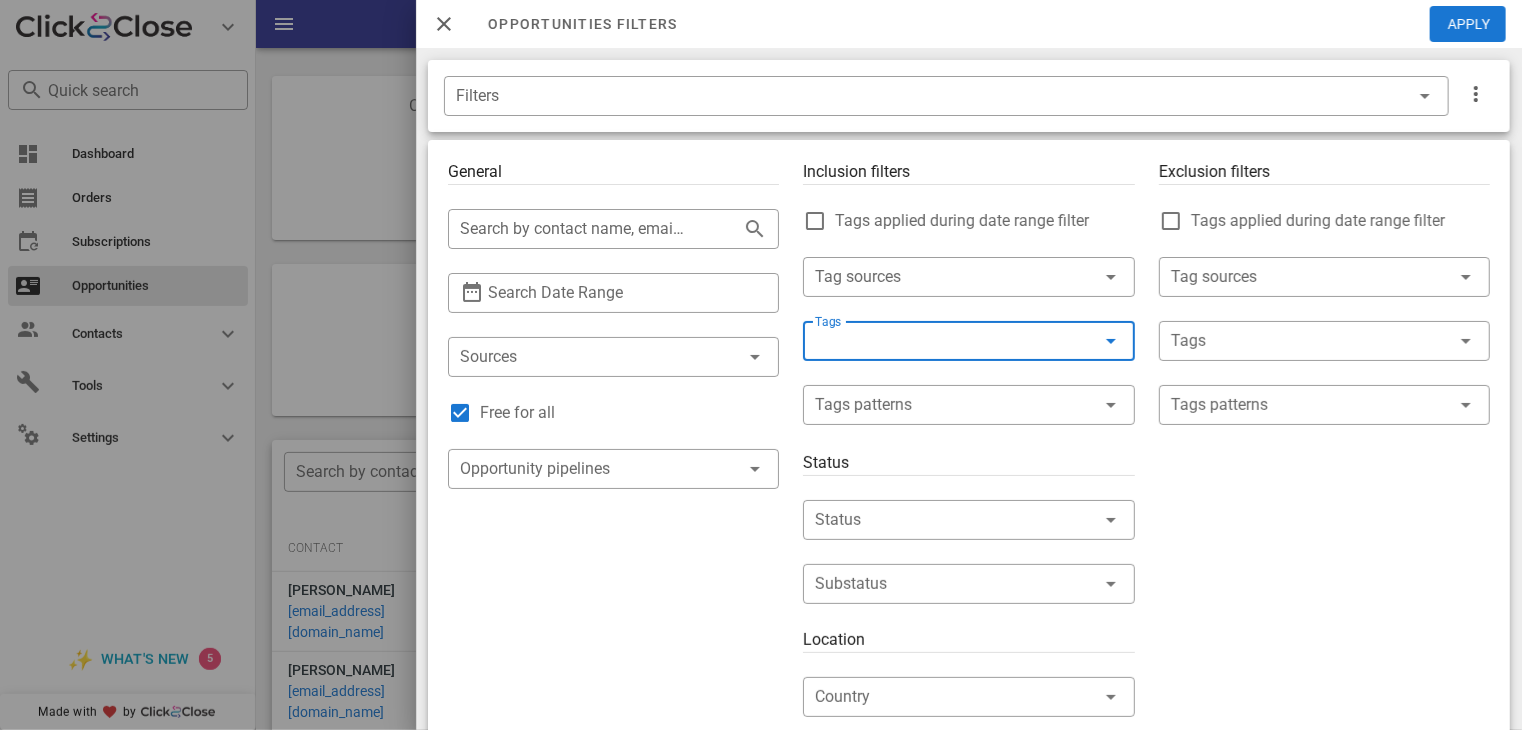 click at bounding box center [954, 405] 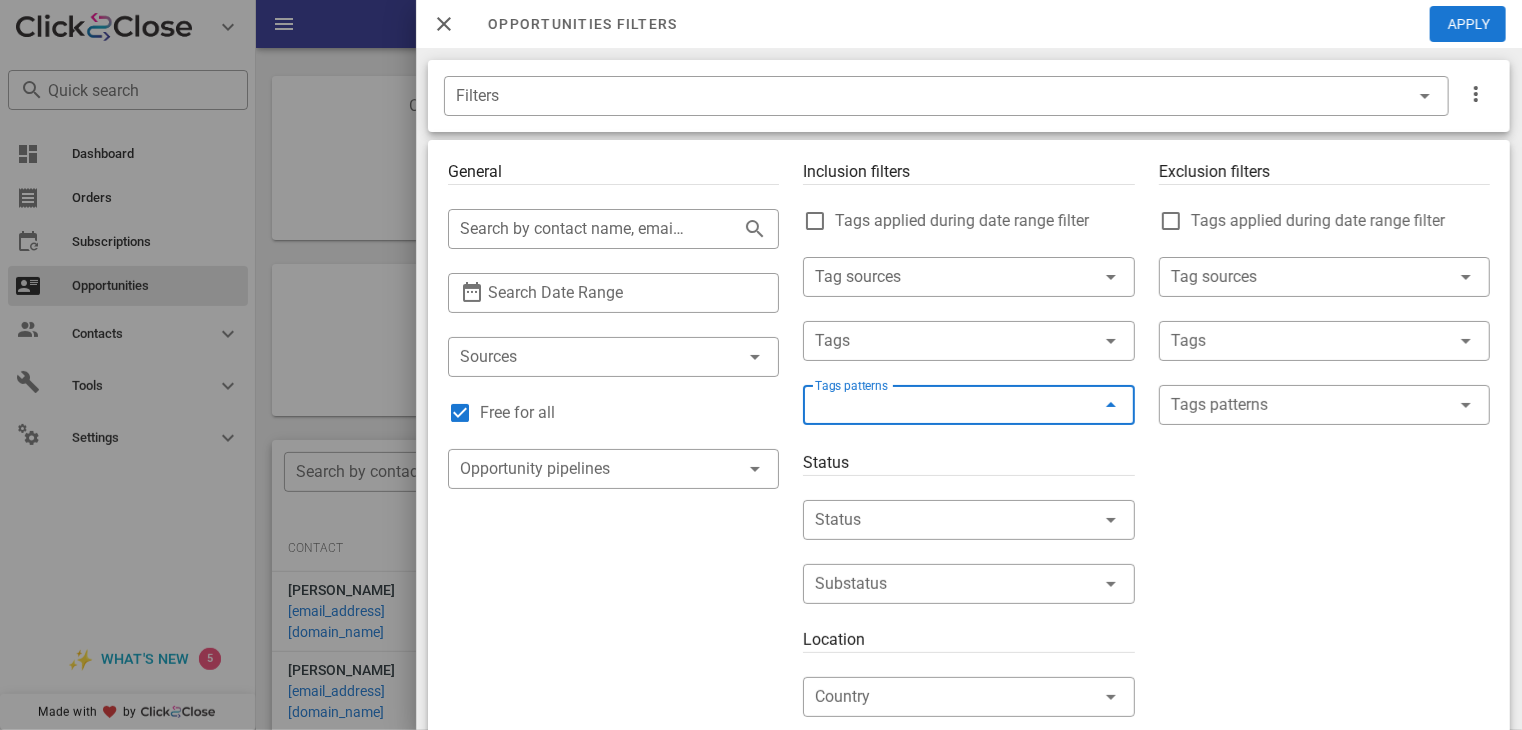 click at bounding box center (1111, 405) 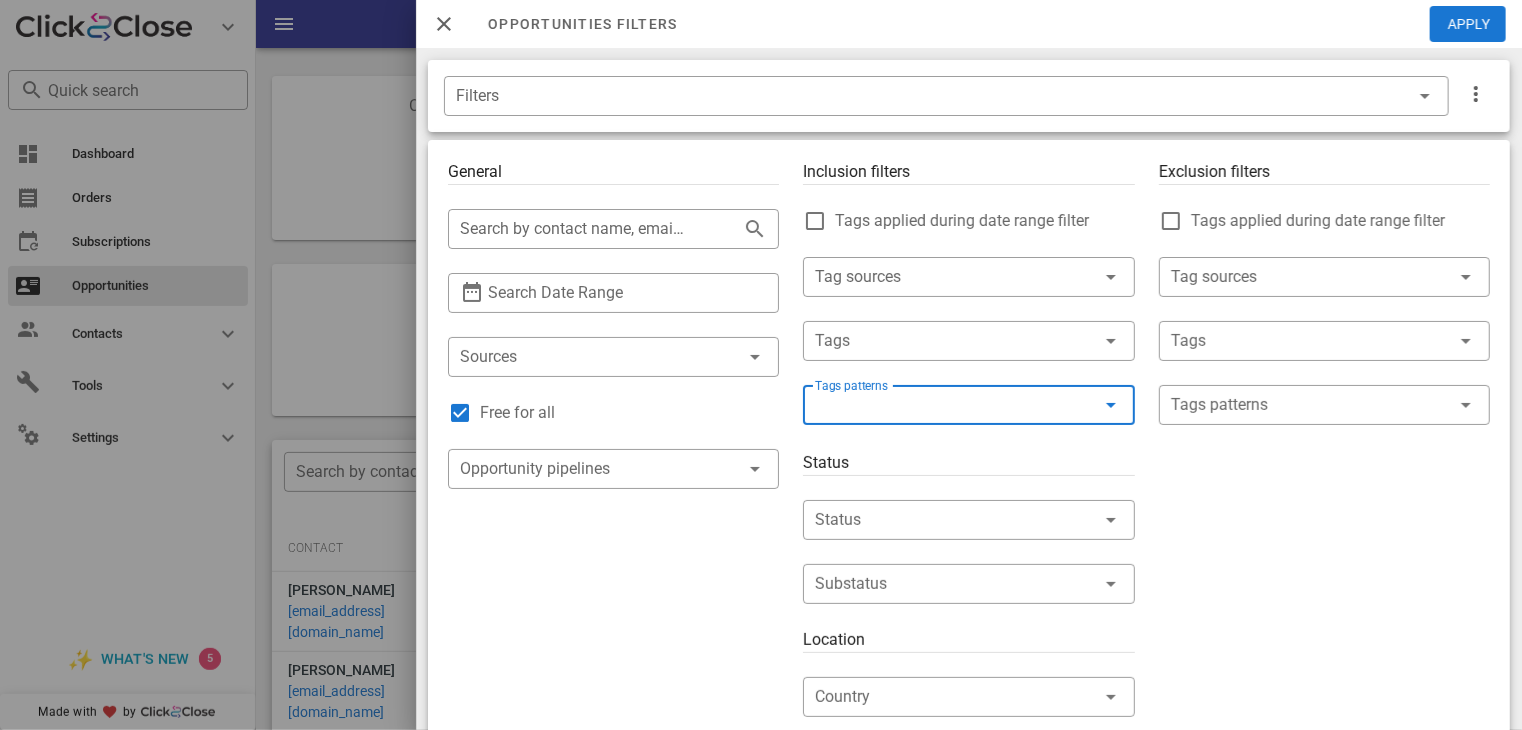 click at bounding box center [1296, 277] 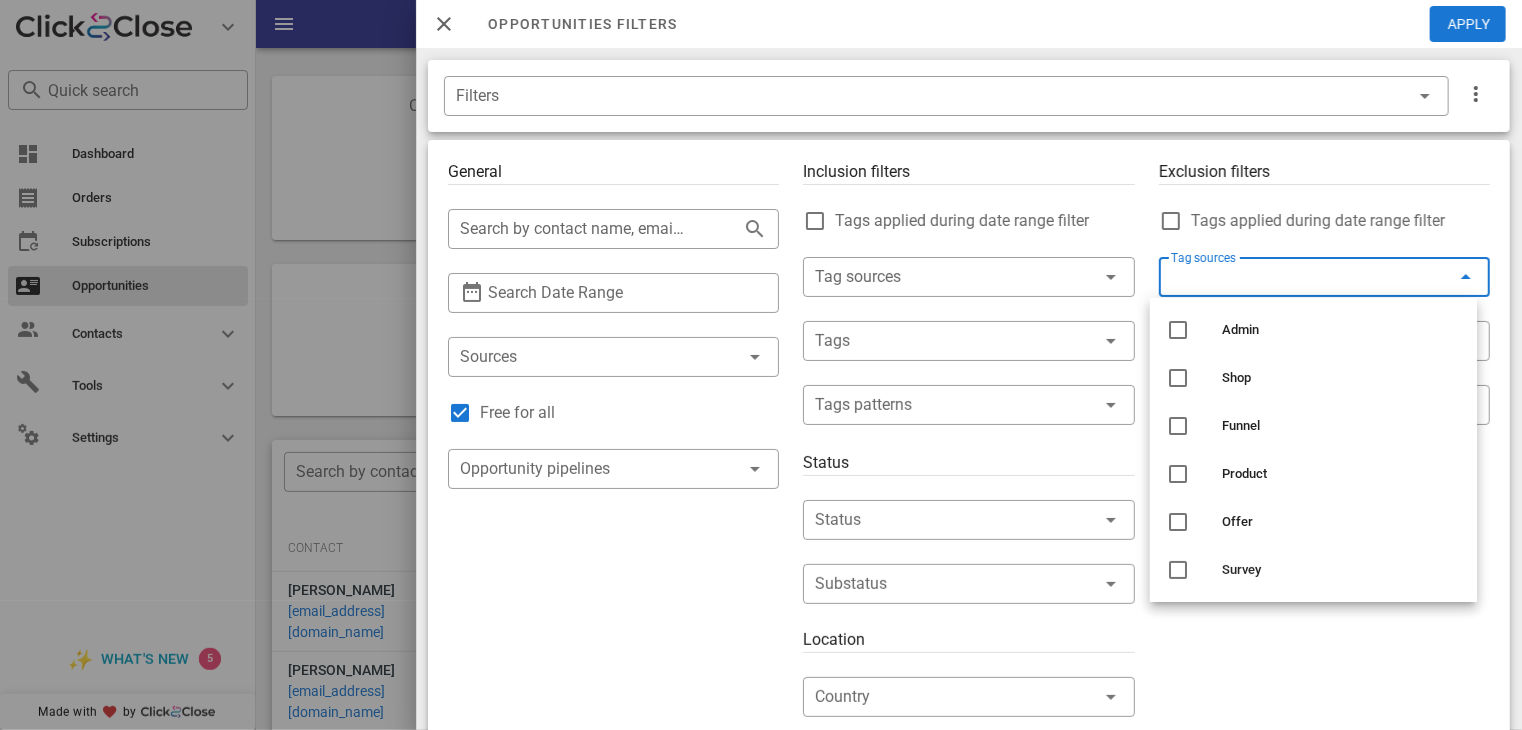 click on "Tag sources" at bounding box center [1296, 277] 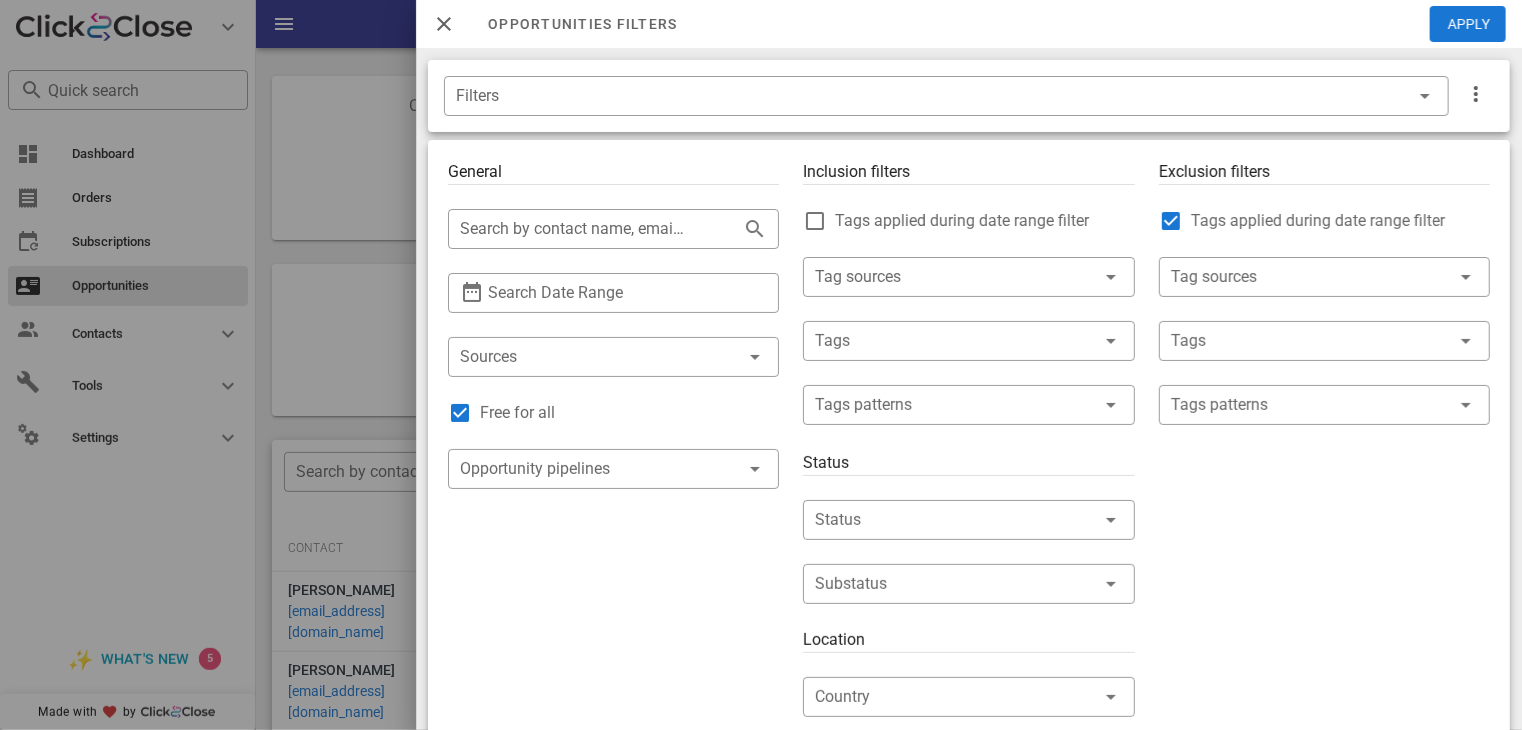 click on "Tags applied during date range filter" at bounding box center [1340, 221] 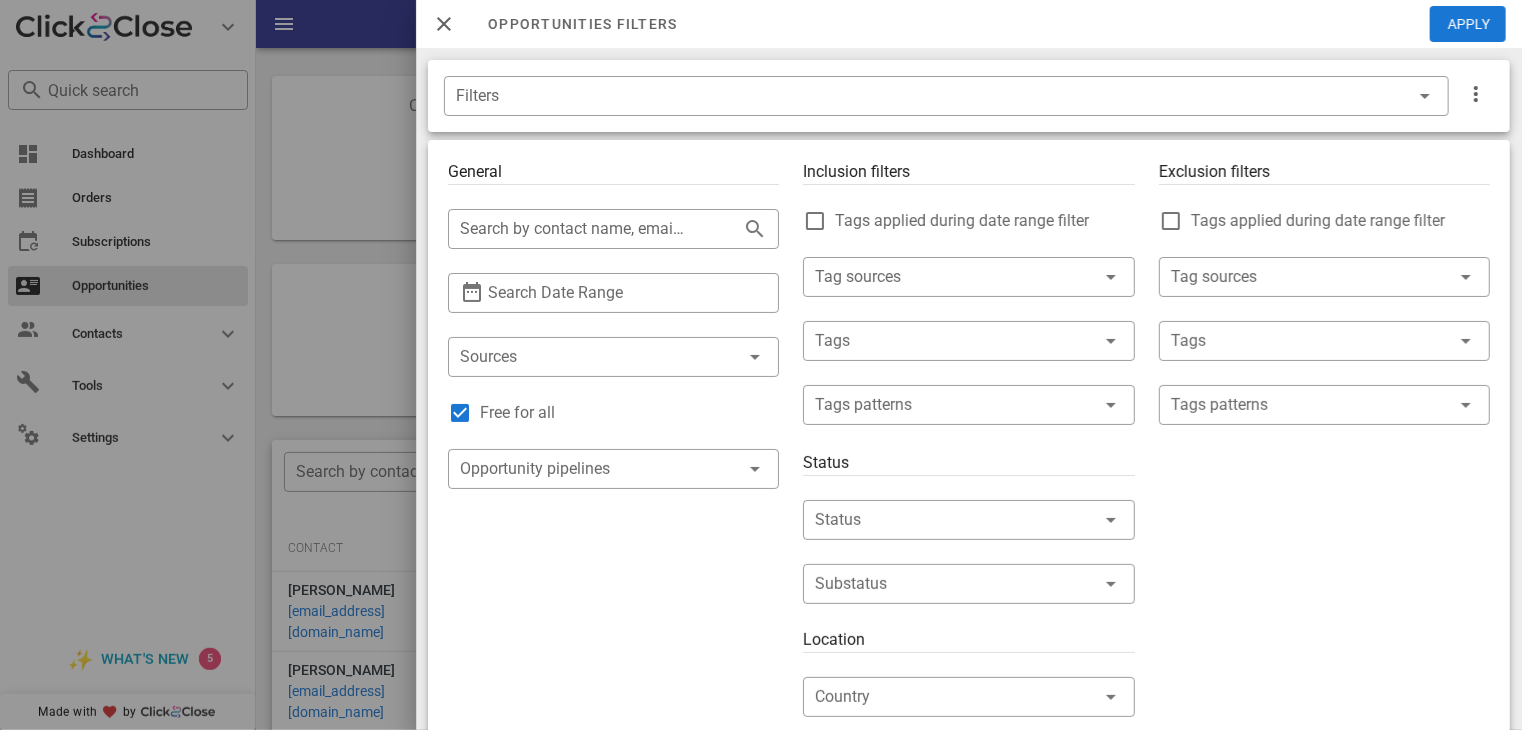 click at bounding box center [1466, 341] 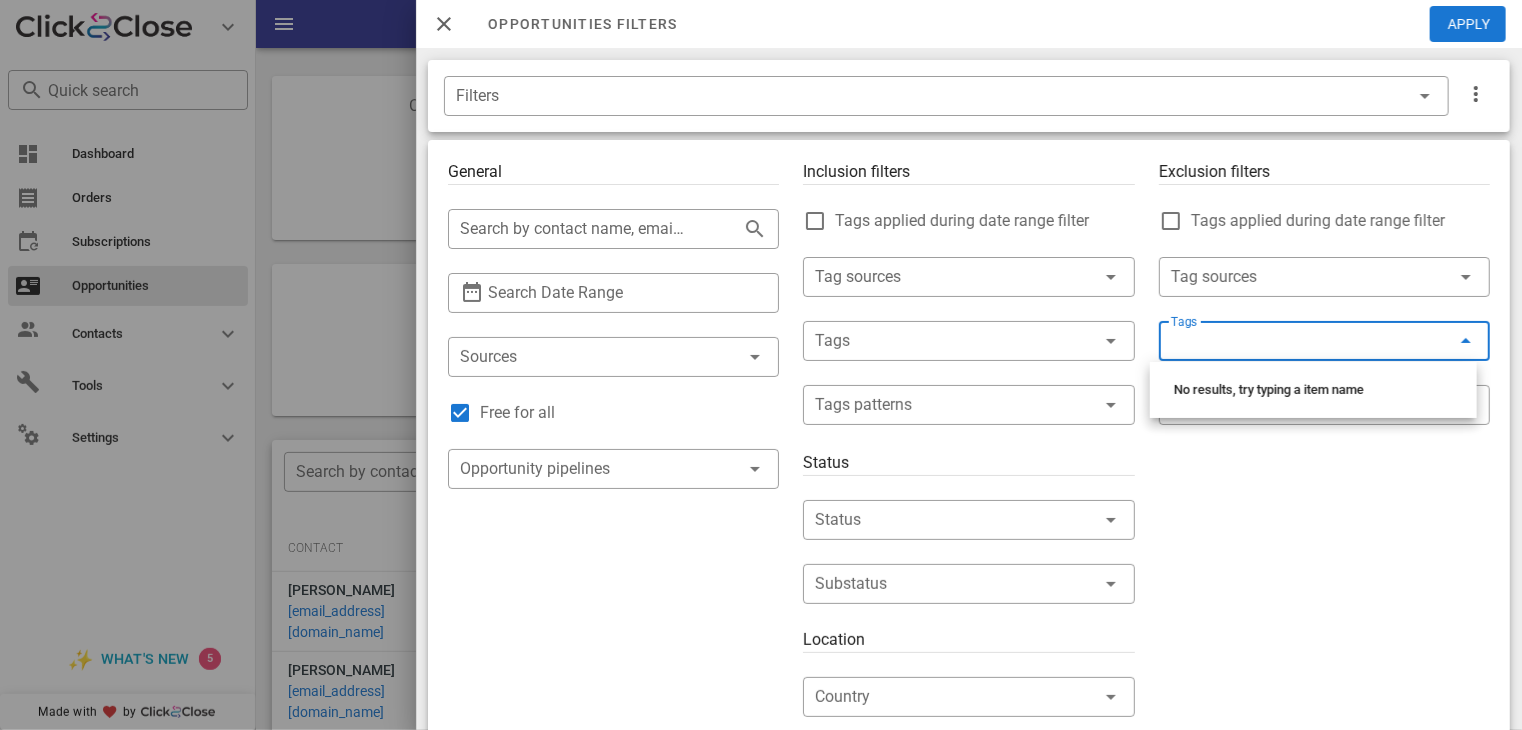 click at bounding box center [1466, 341] 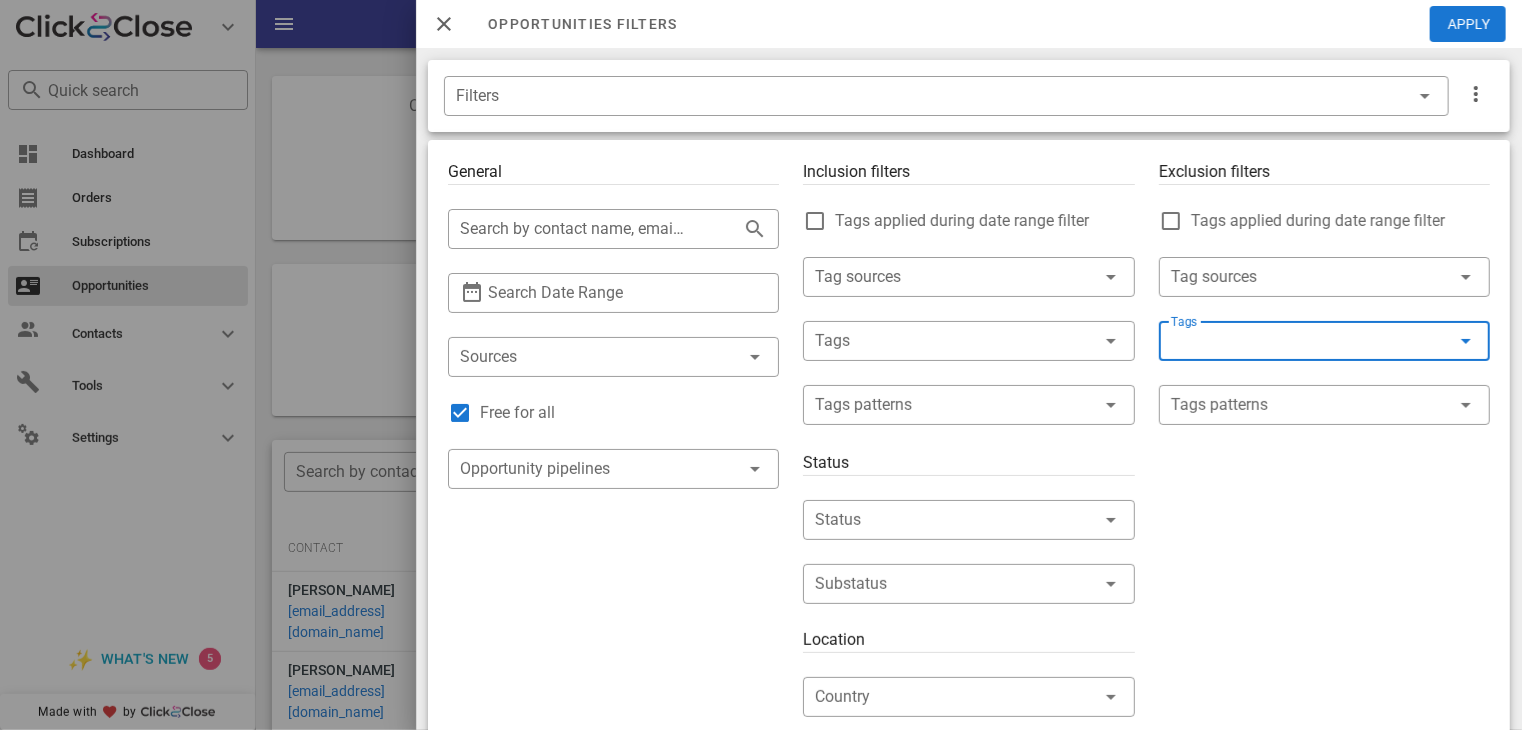 click on "​ Tags patterns" at bounding box center (1324, 418) 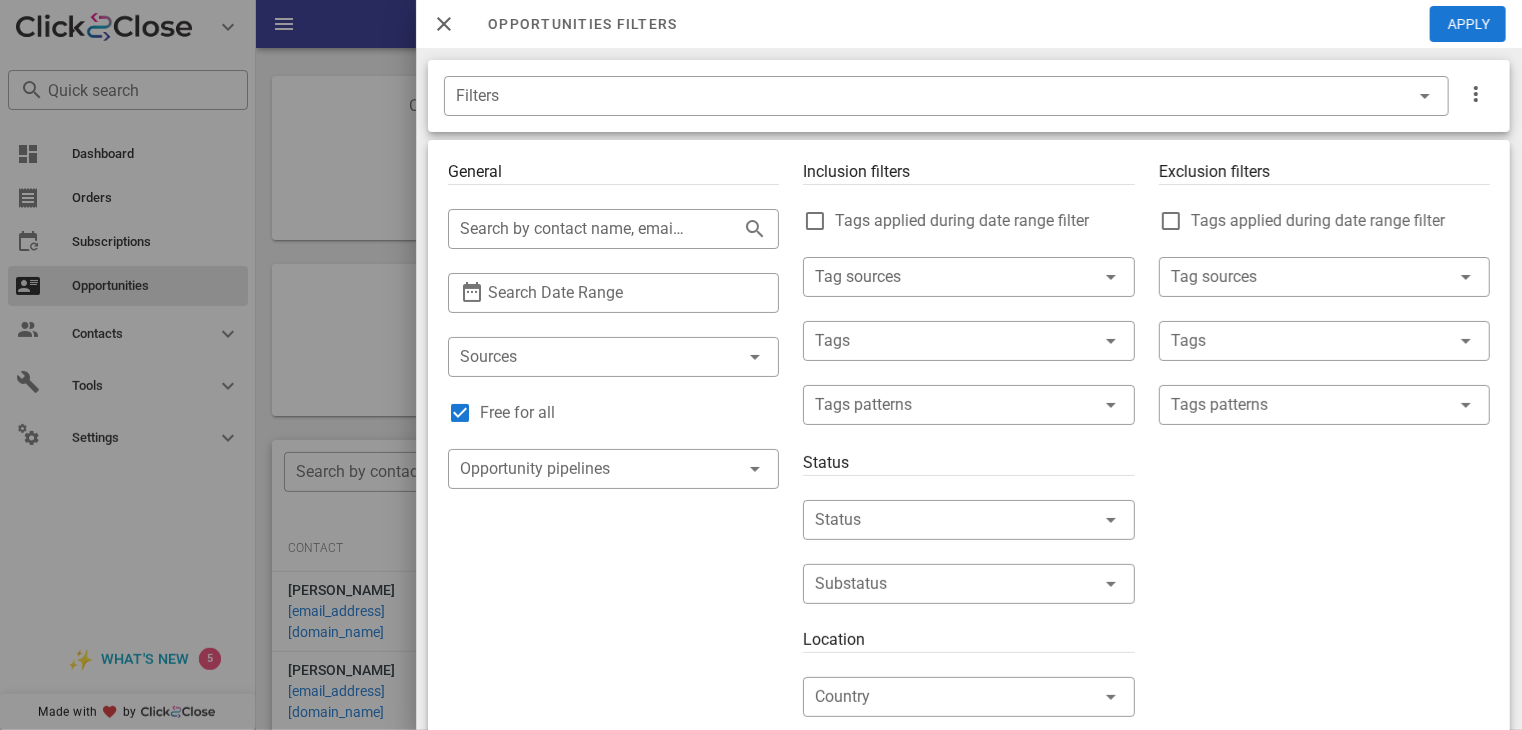 click at bounding box center [1466, 405] 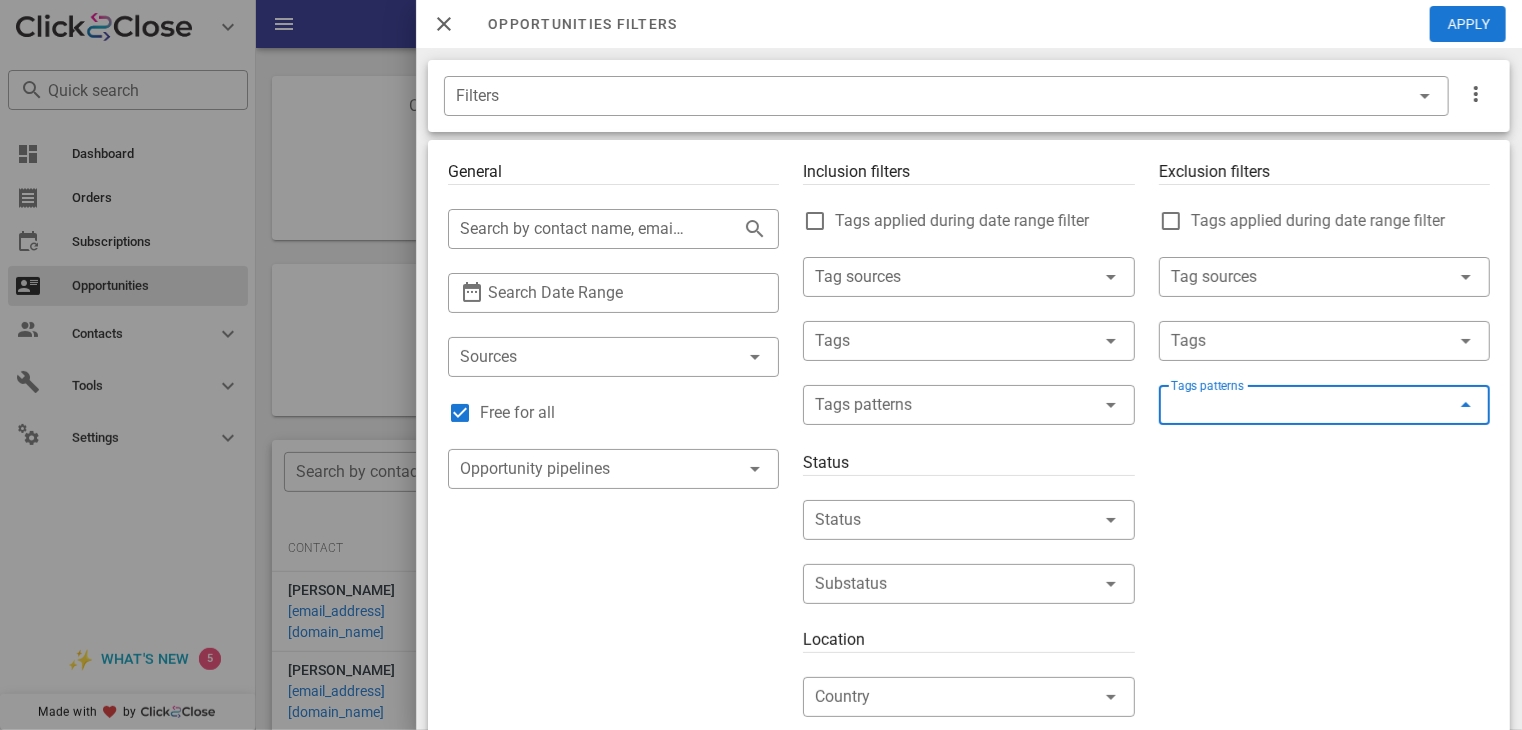 click at bounding box center [940, 341] 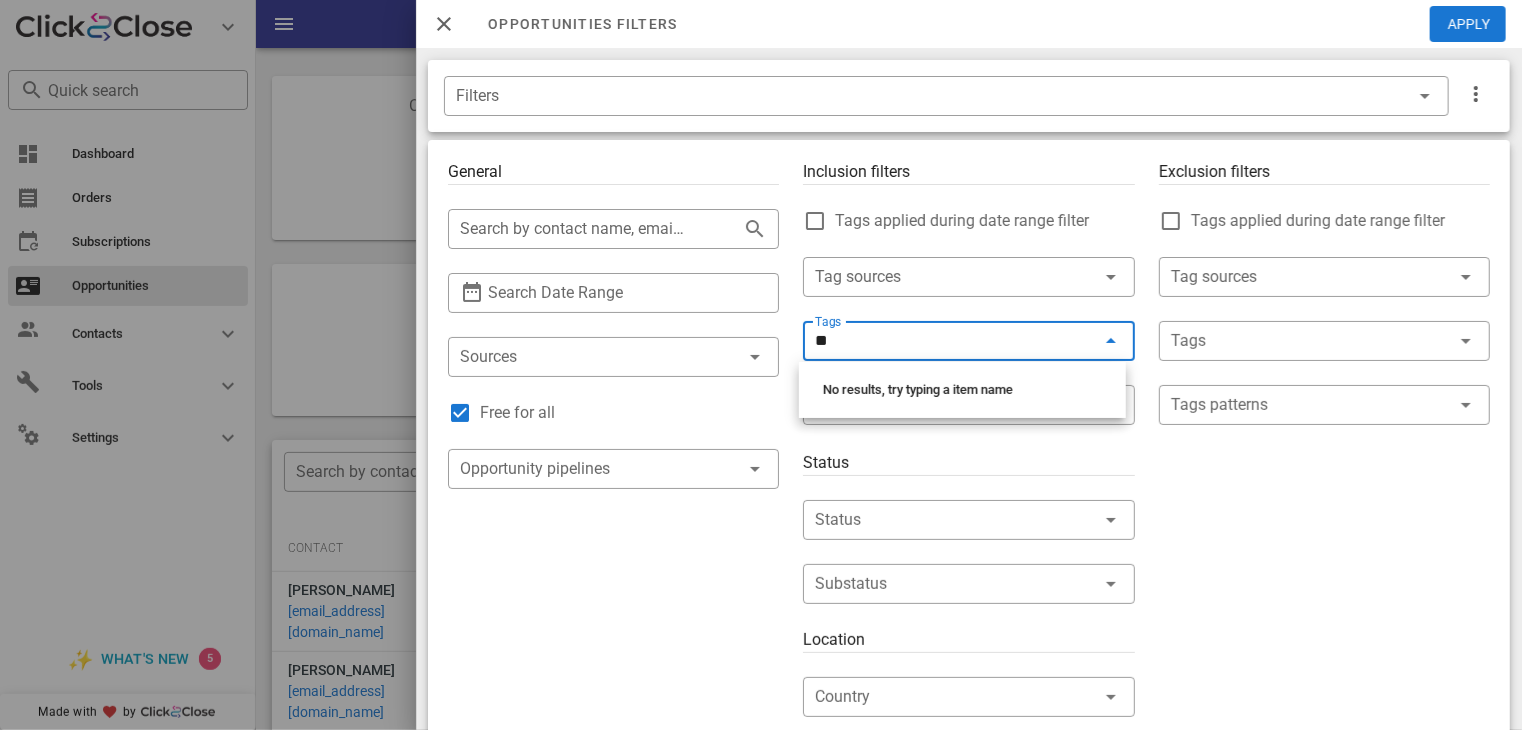 type on "***" 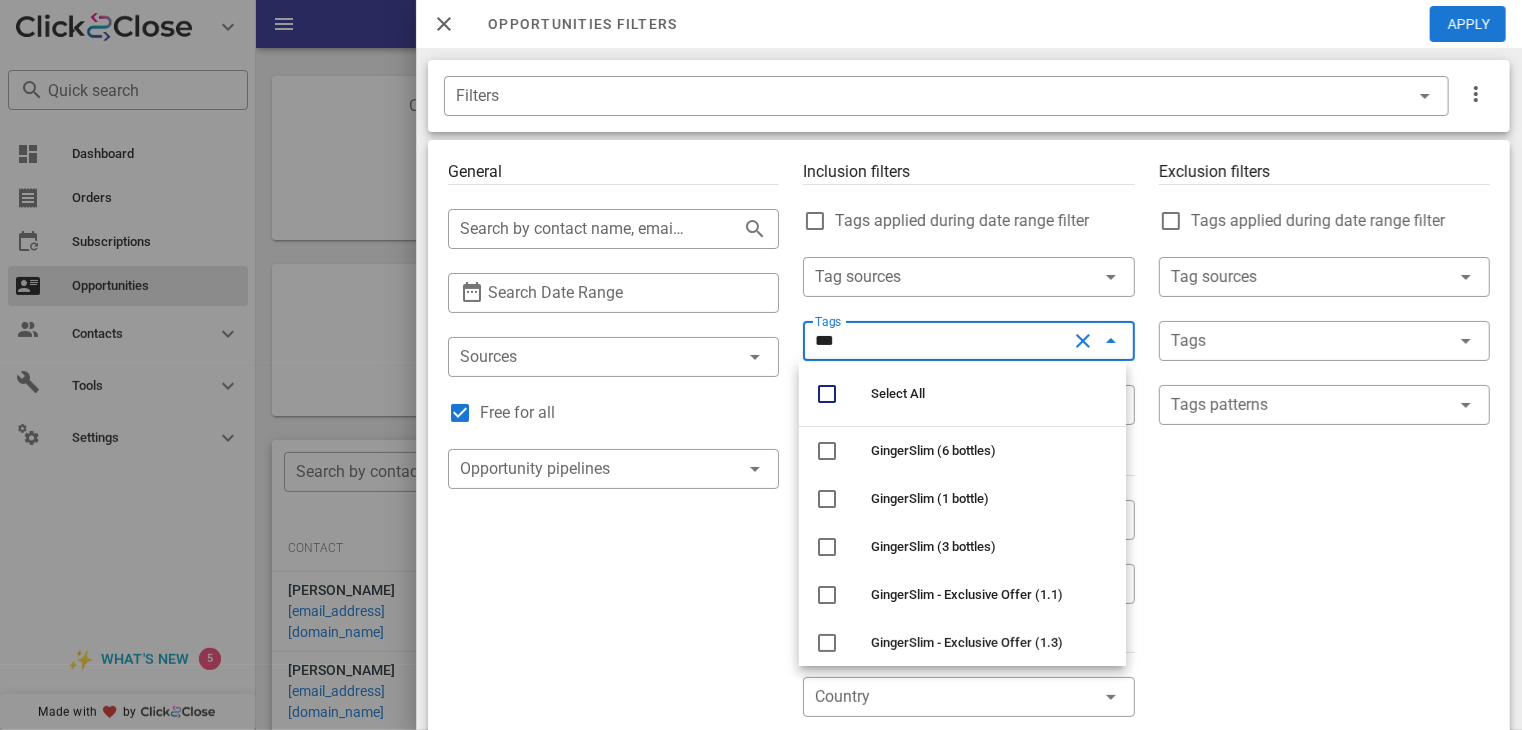 click on "GingerSlim (1 bottle)" at bounding box center (930, 498) 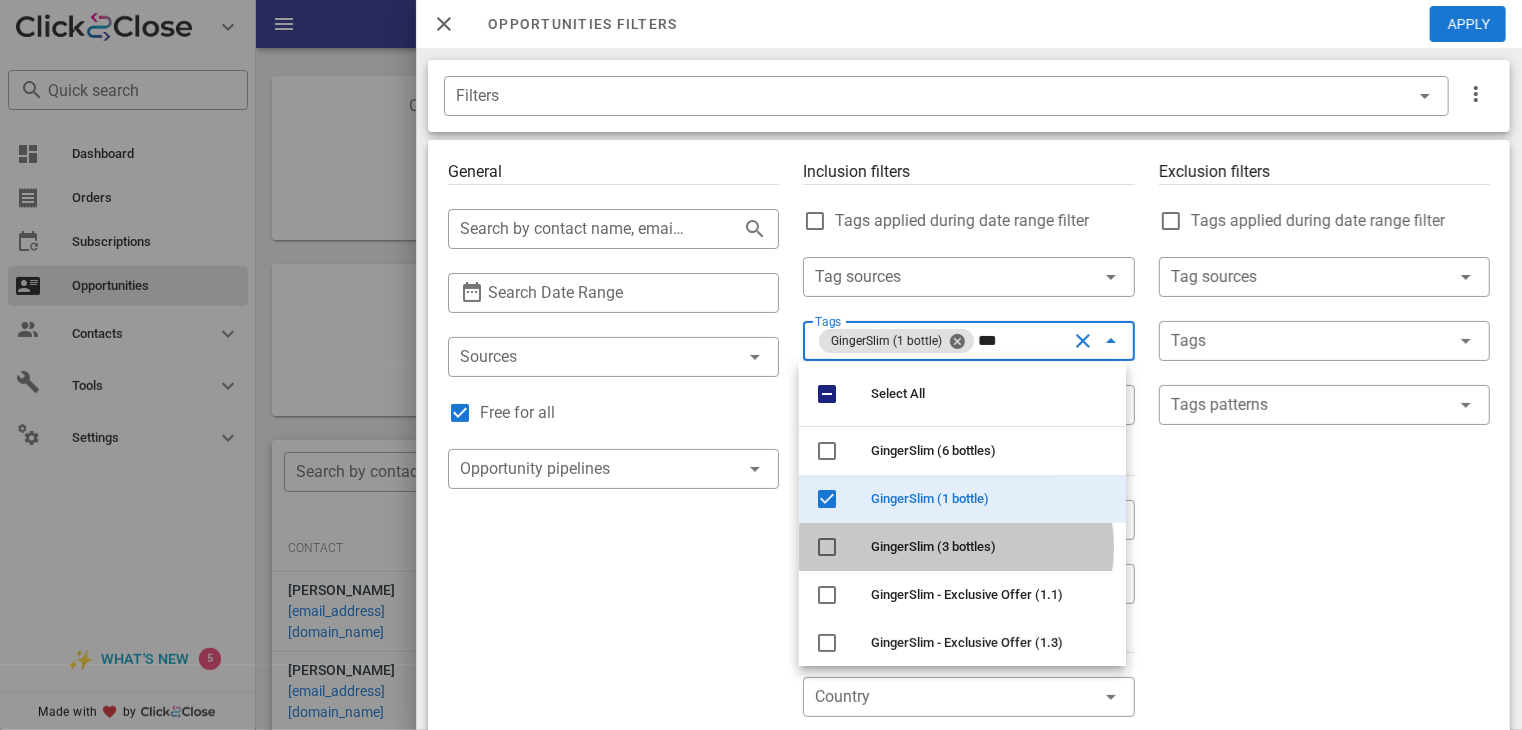 click on "GingerSlim (3 bottles)" at bounding box center (933, 546) 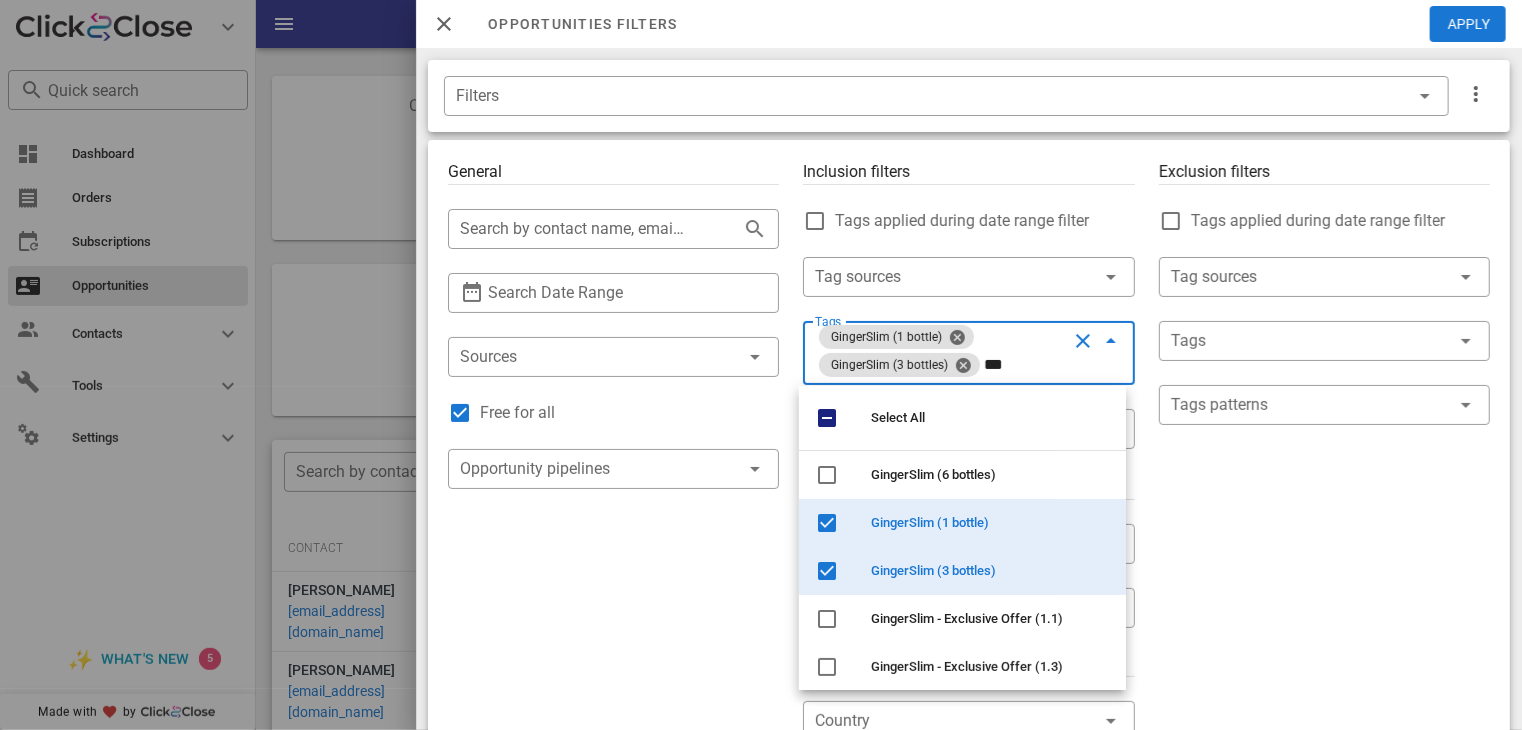 click at bounding box center [1083, 341] 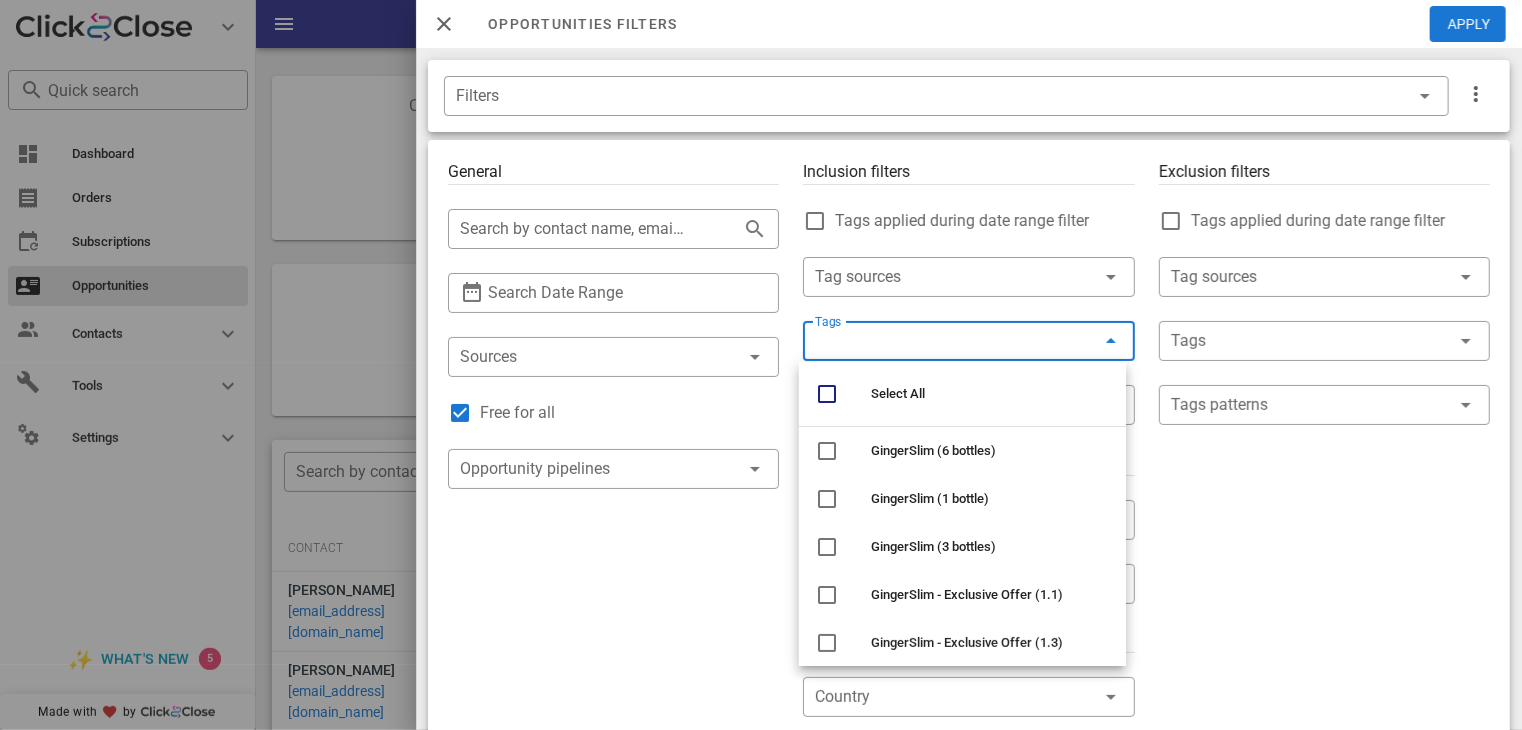 click on "GingerSlim (1 bottle)" at bounding box center (930, 498) 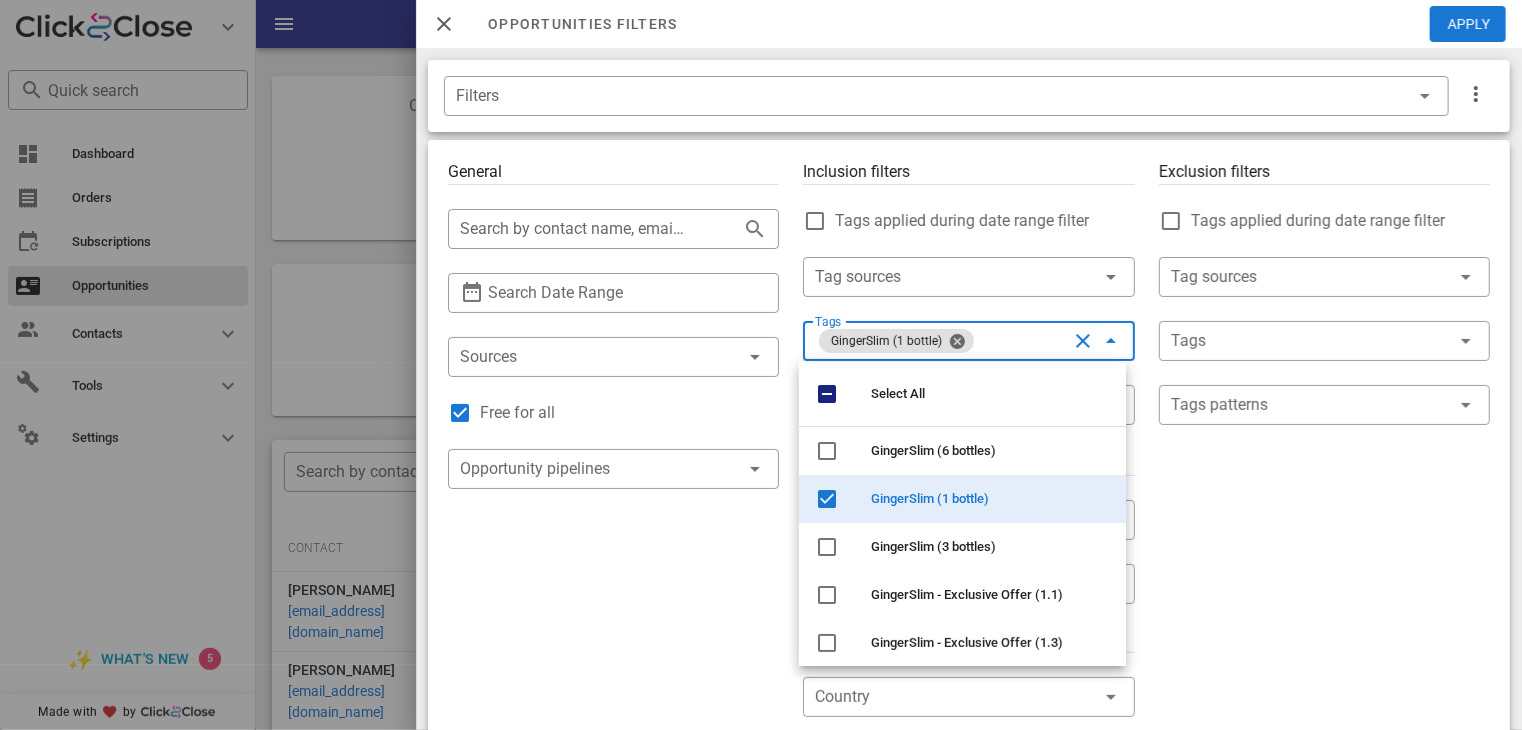 click on "GingerSlim (3 bottles)" at bounding box center (990, 547) 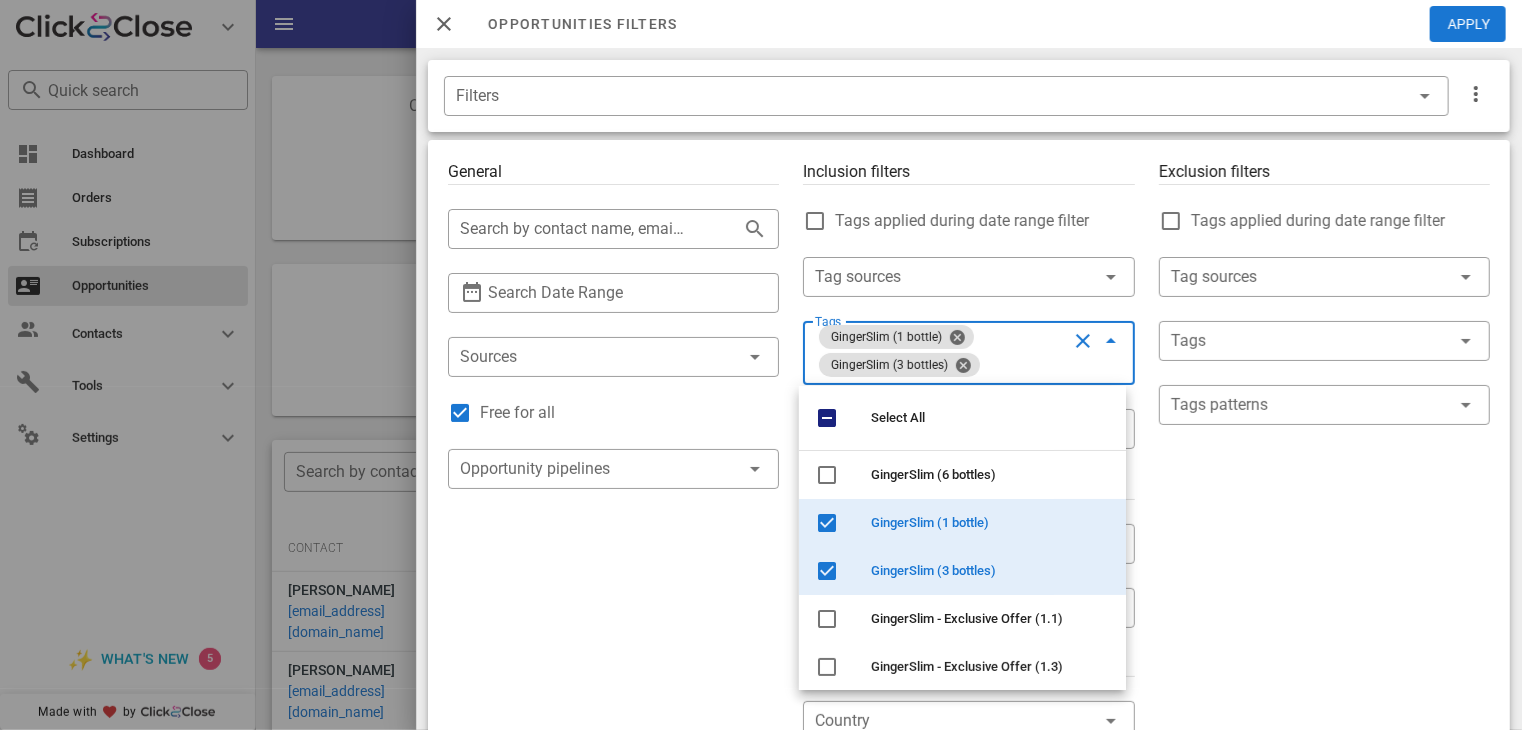 click on "Exclusion filters Tags applied during date range filter ​ Tag sources ​ Tags ​ Tags patterns" at bounding box center [1324, 721] 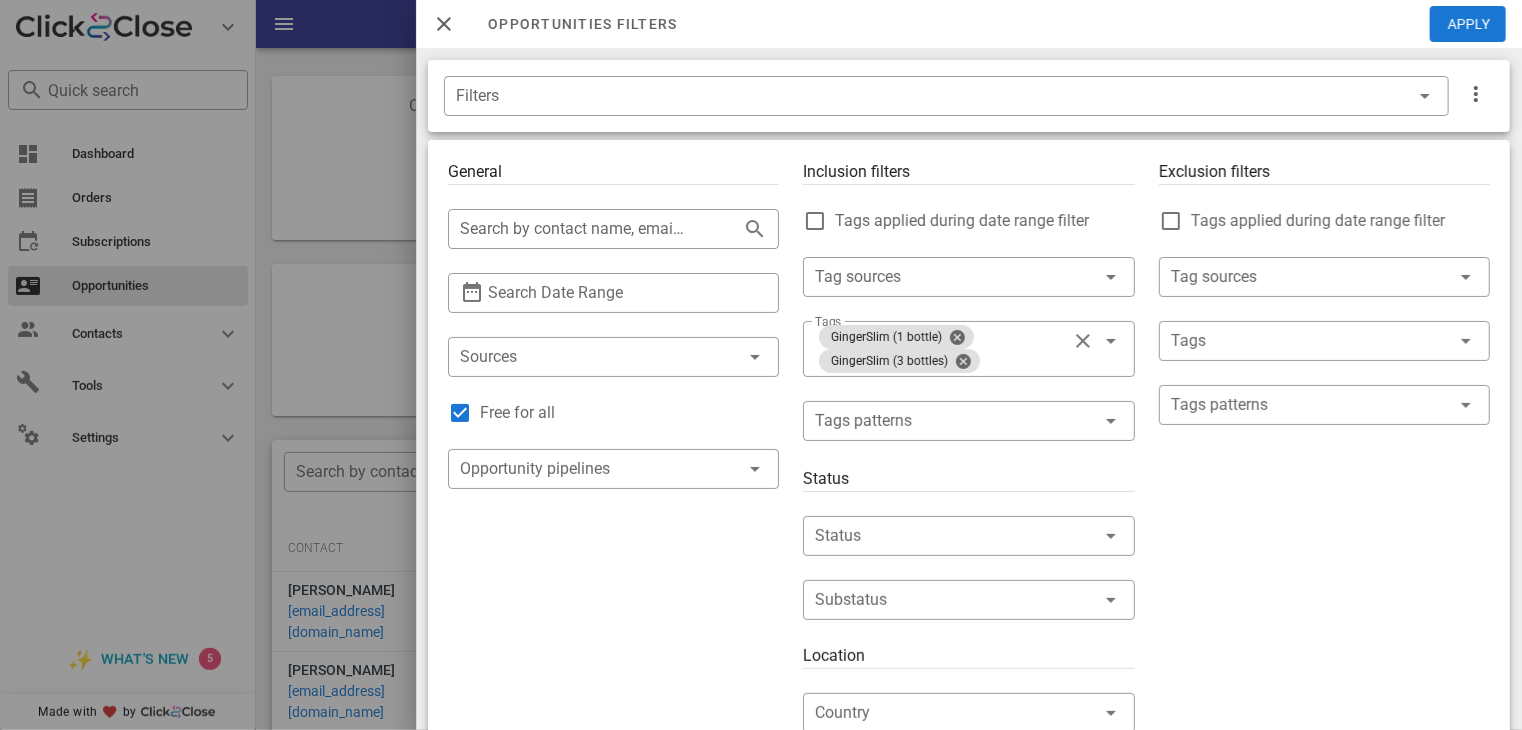 click at bounding box center (940, 536) 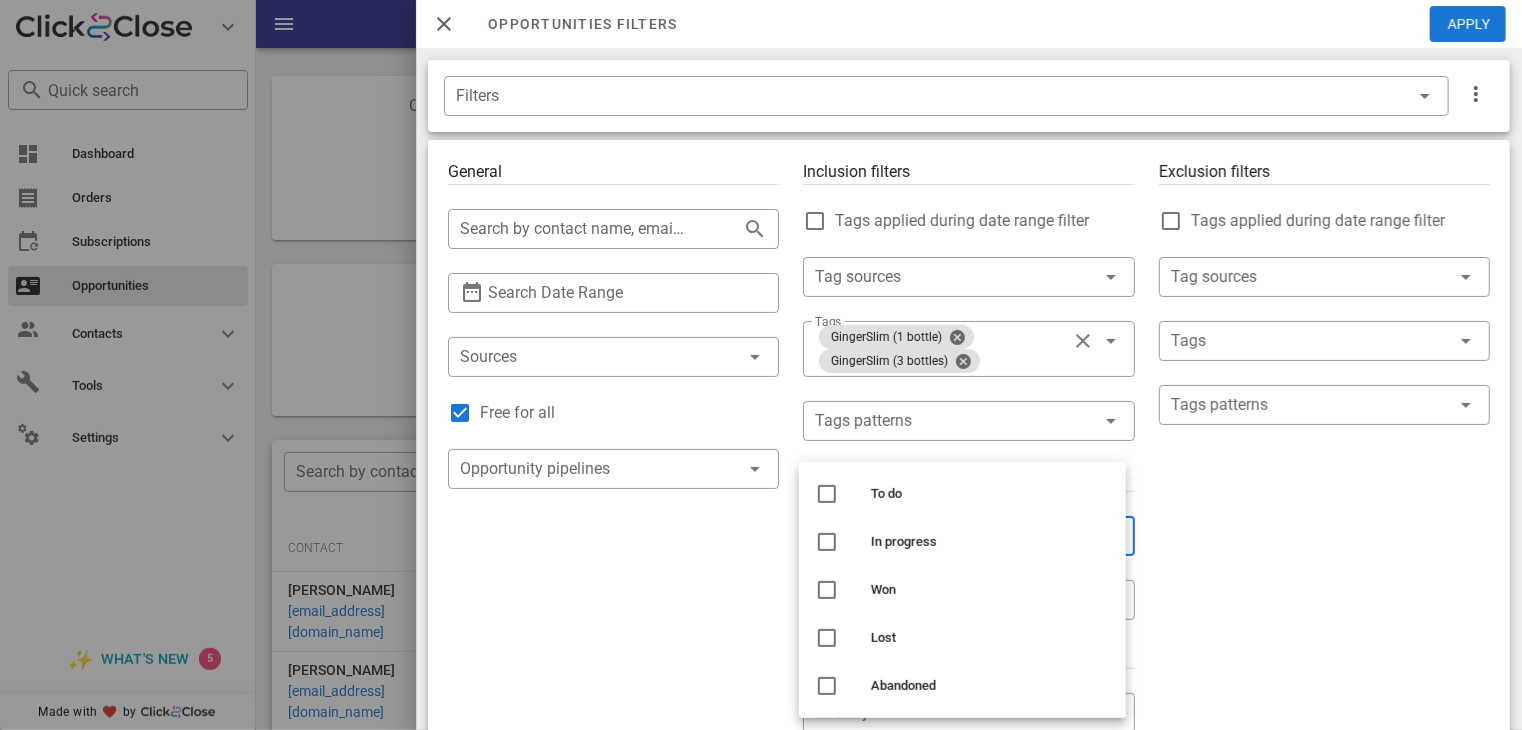 click on "To do" at bounding box center (990, 494) 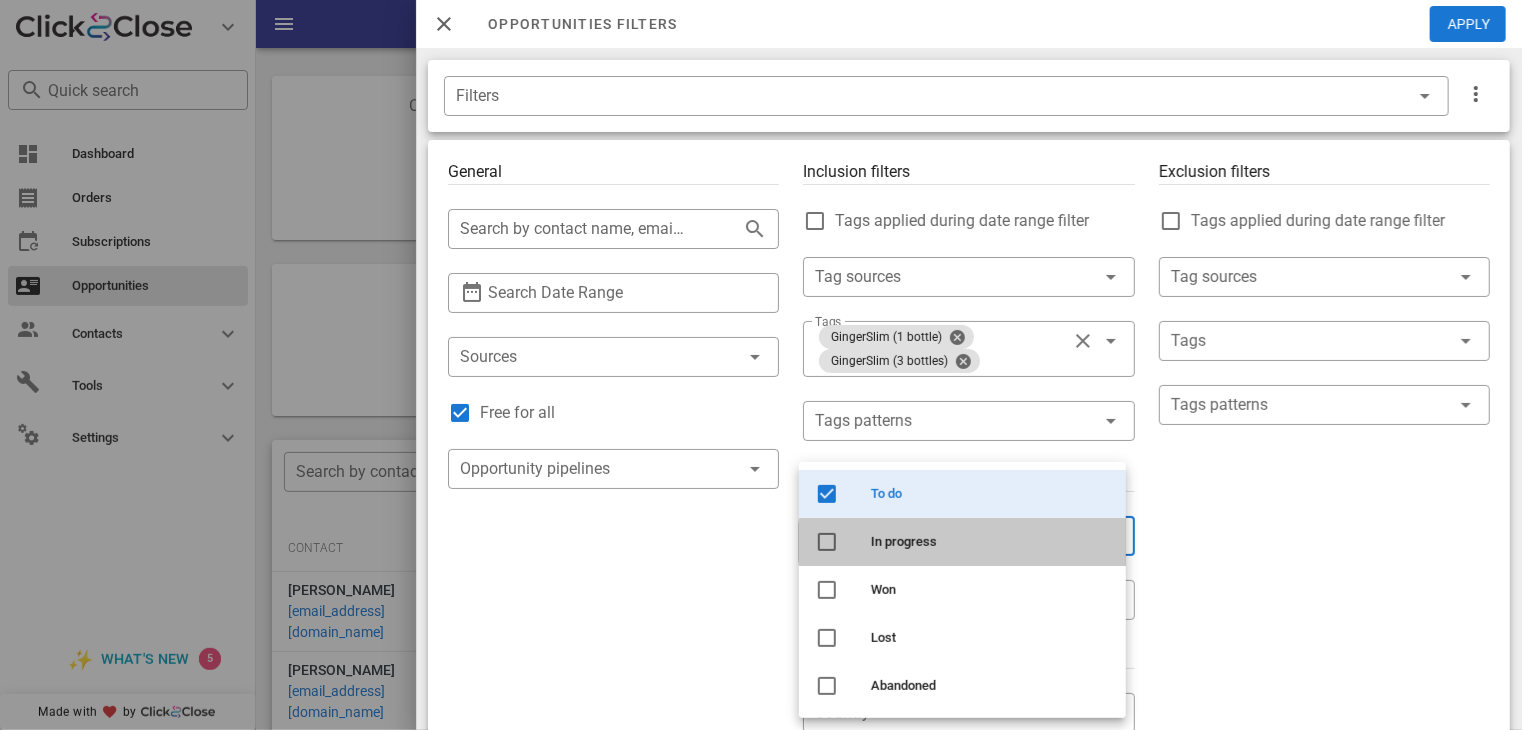 click on "In progress" at bounding box center [990, 542] 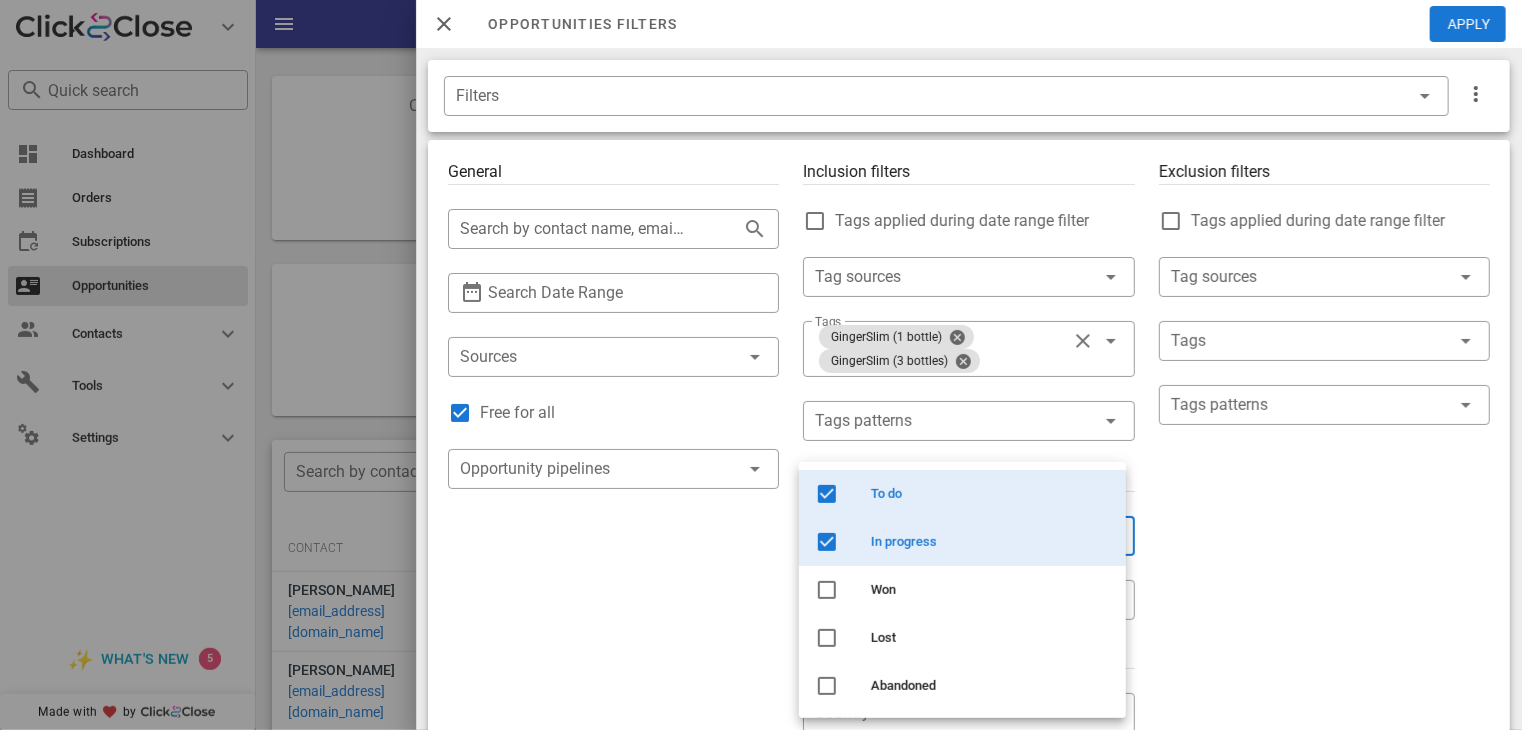 click on "Exclusion filters Tags applied during date range filter ​ Tag sources ​ Tags ​ Tags patterns" at bounding box center [1324, 717] 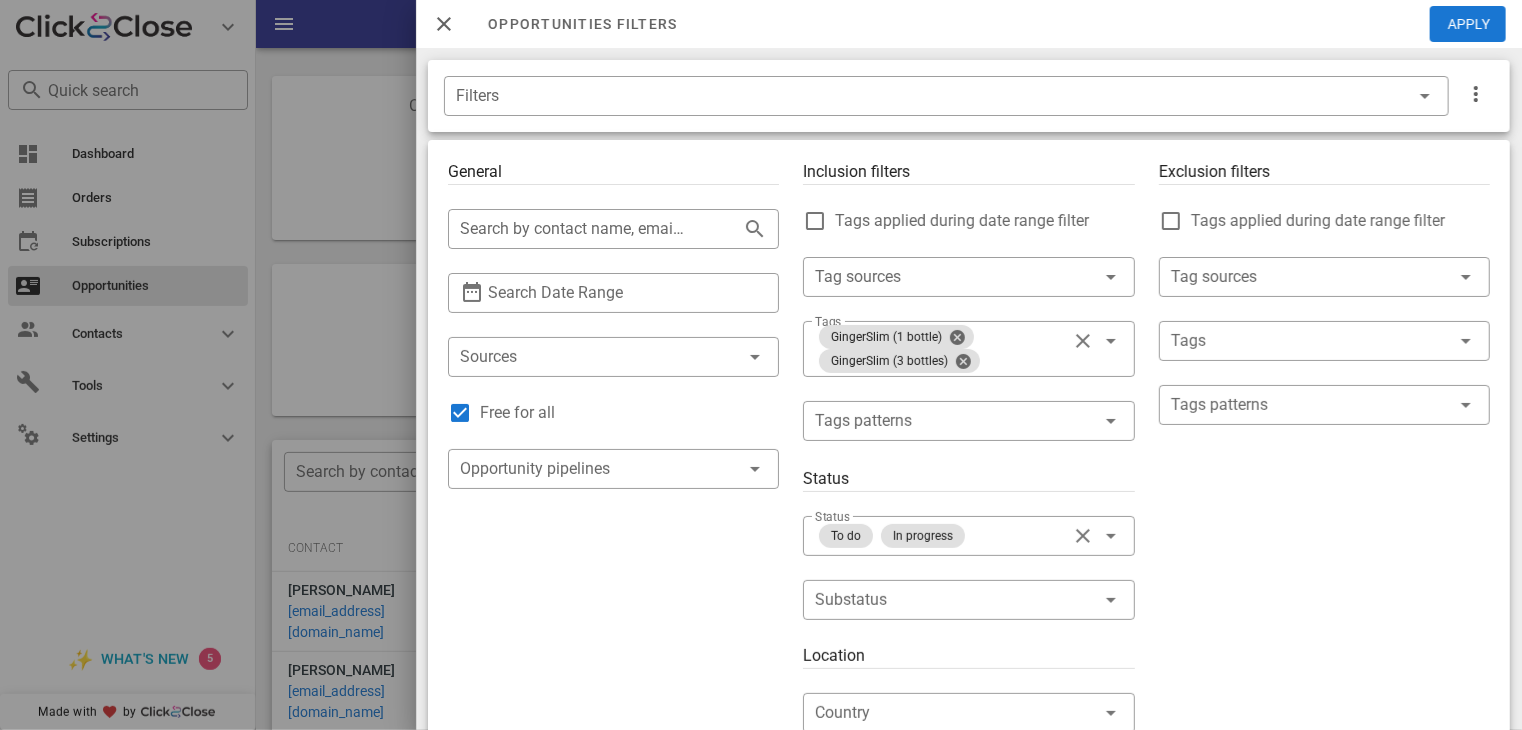 click at bounding box center [1296, 341] 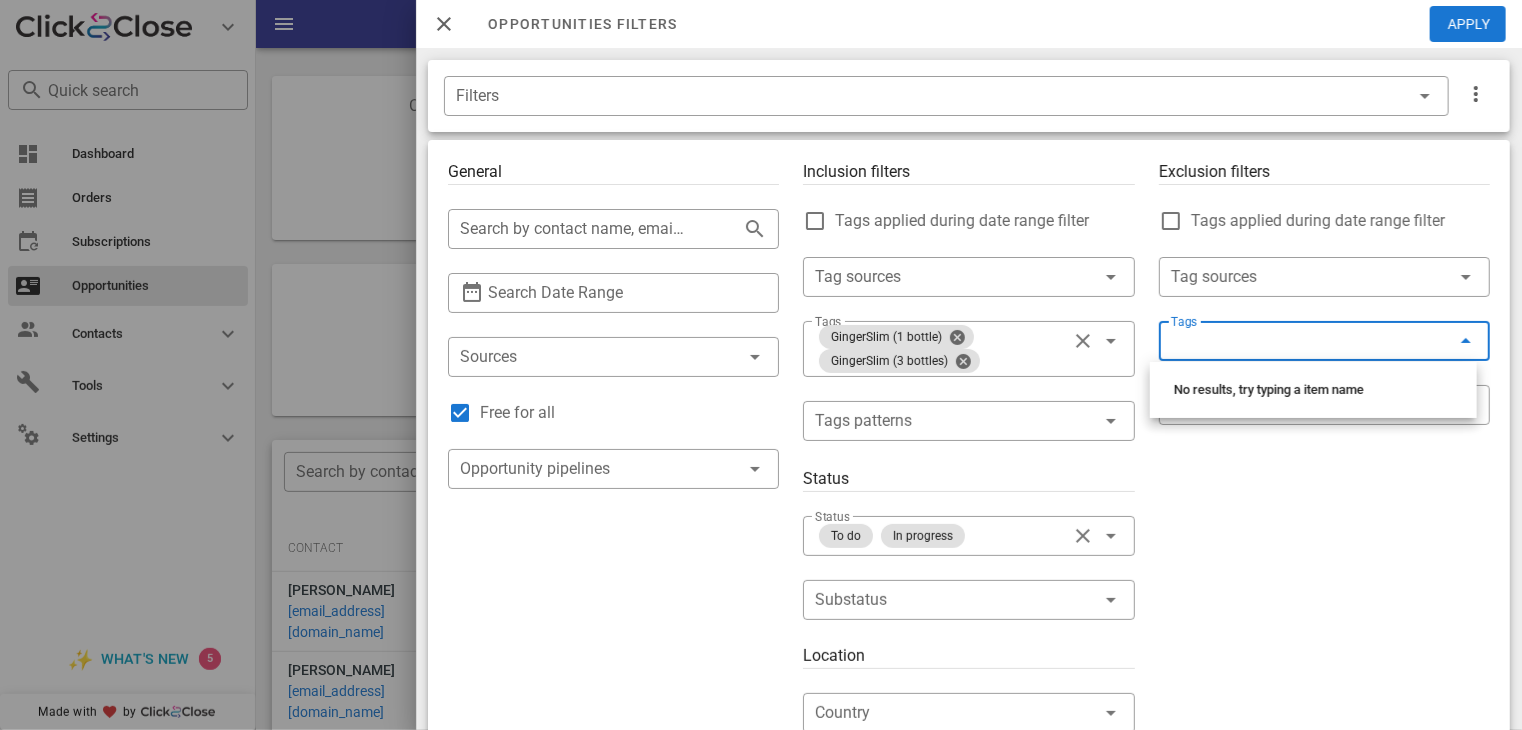 click on "Tags" at bounding box center [1296, 341] 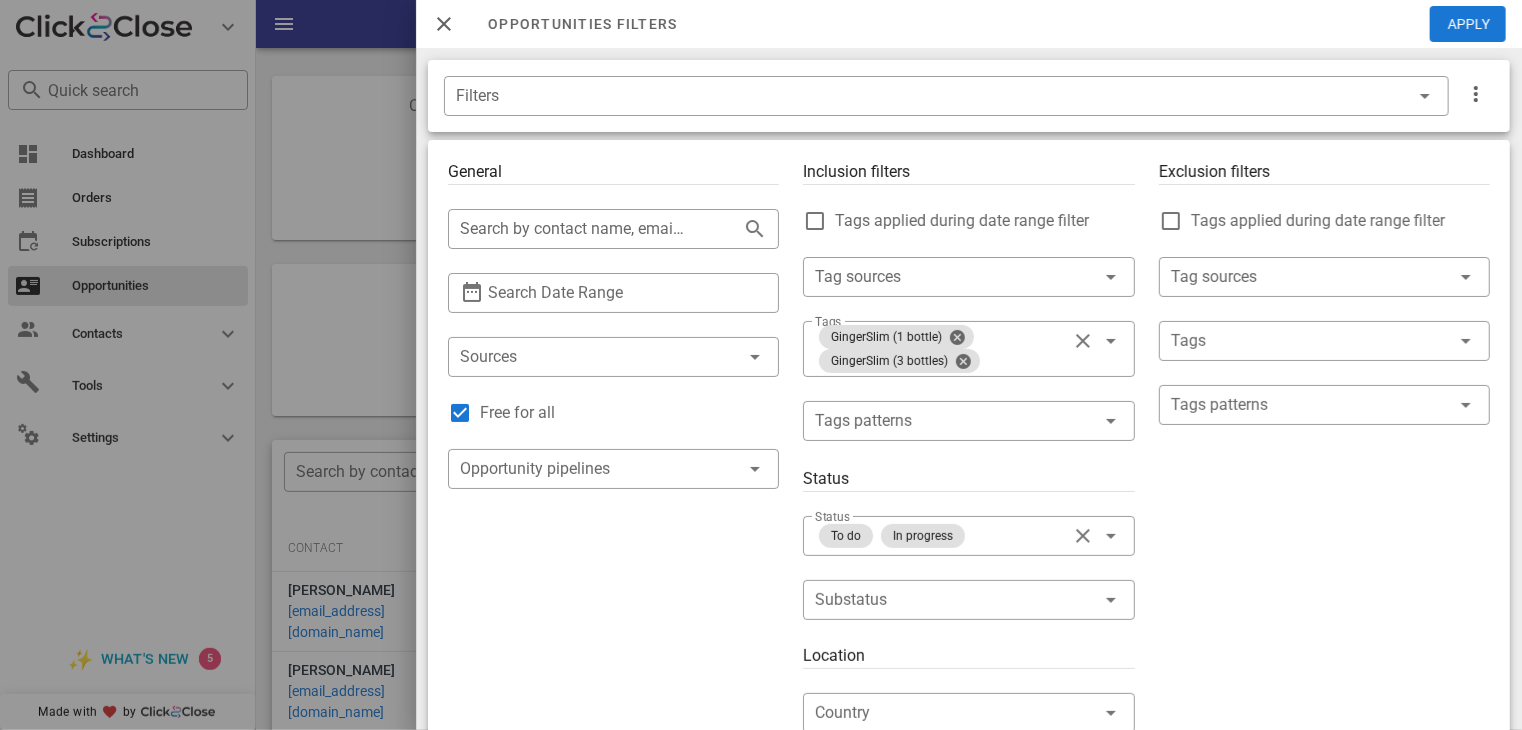 click at bounding box center [1466, 405] 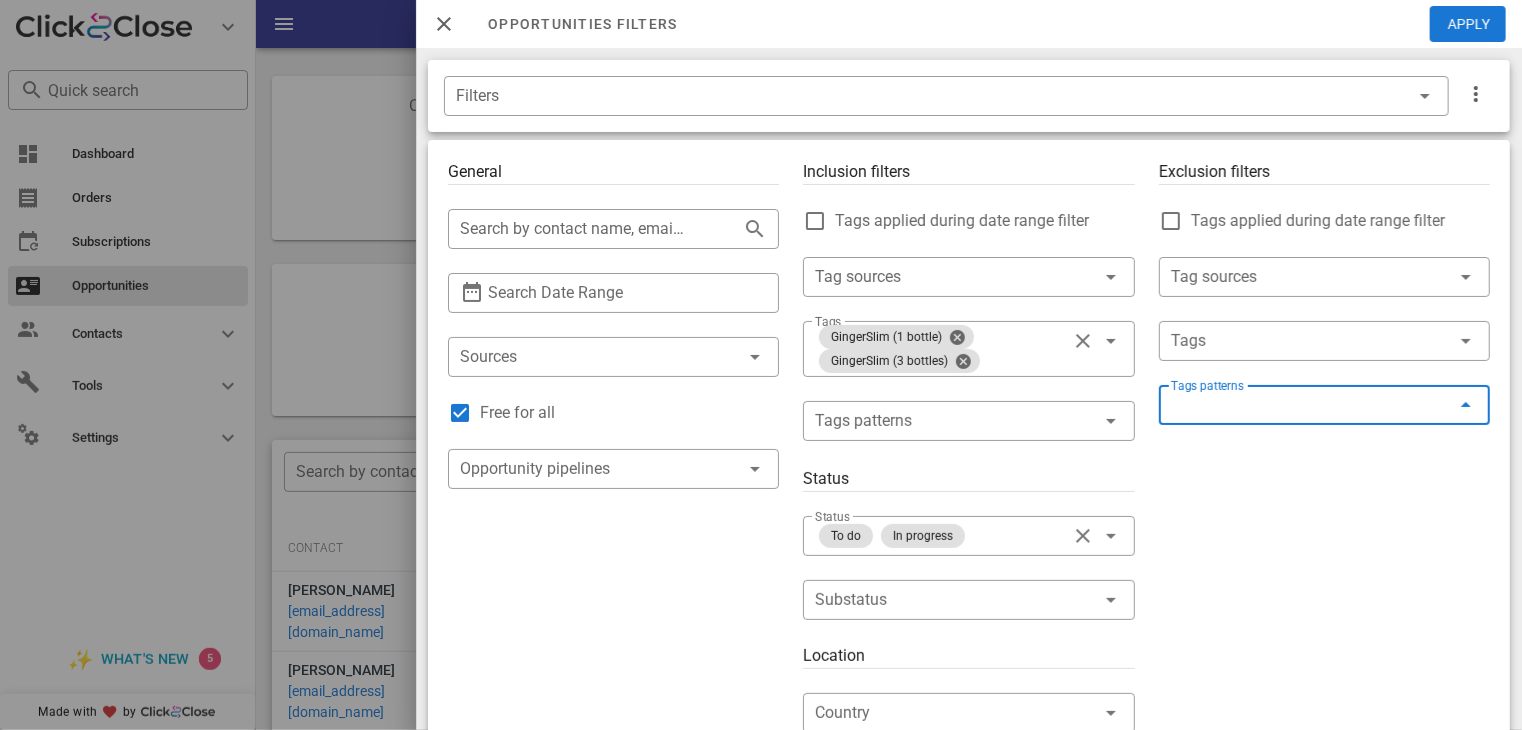 click at bounding box center [1466, 277] 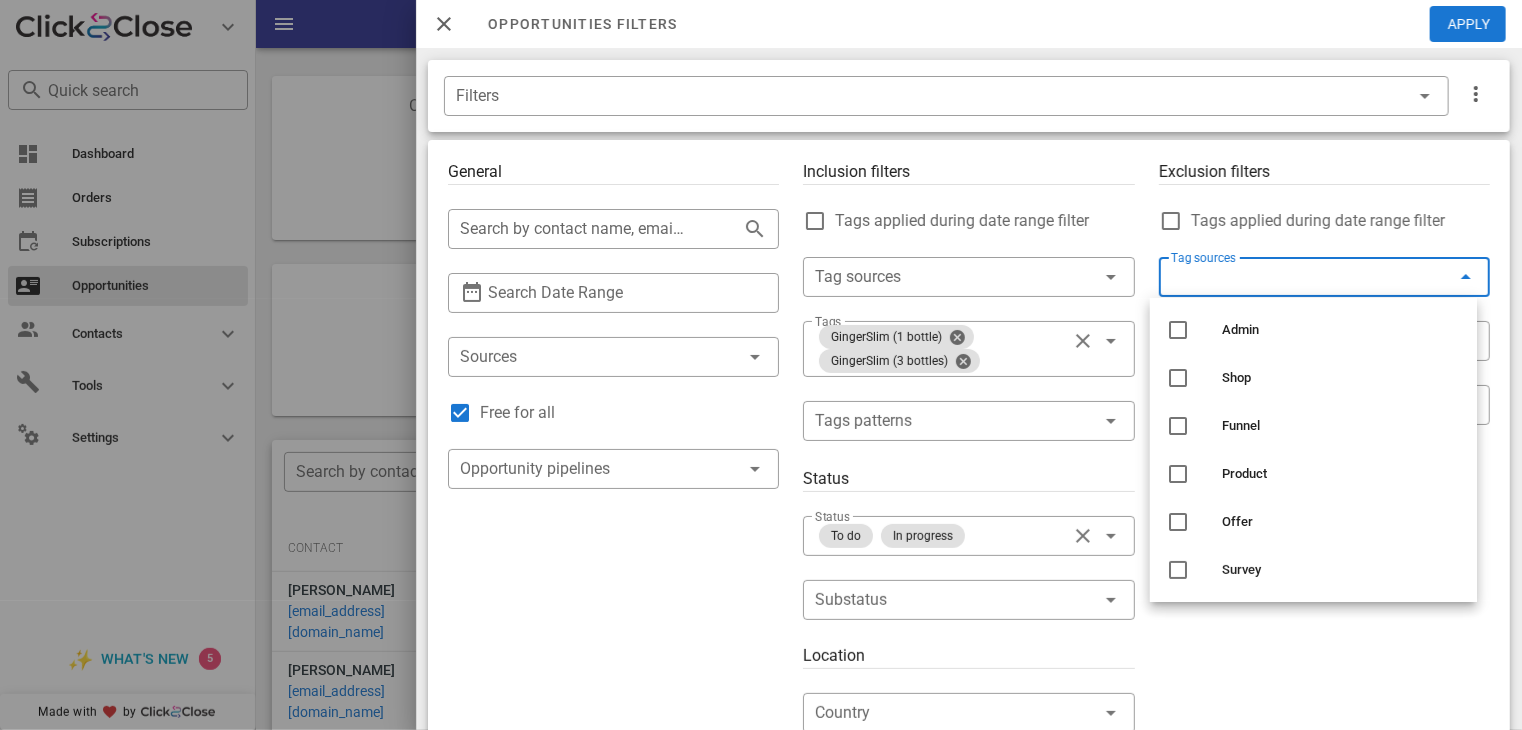 click at bounding box center [1466, 277] 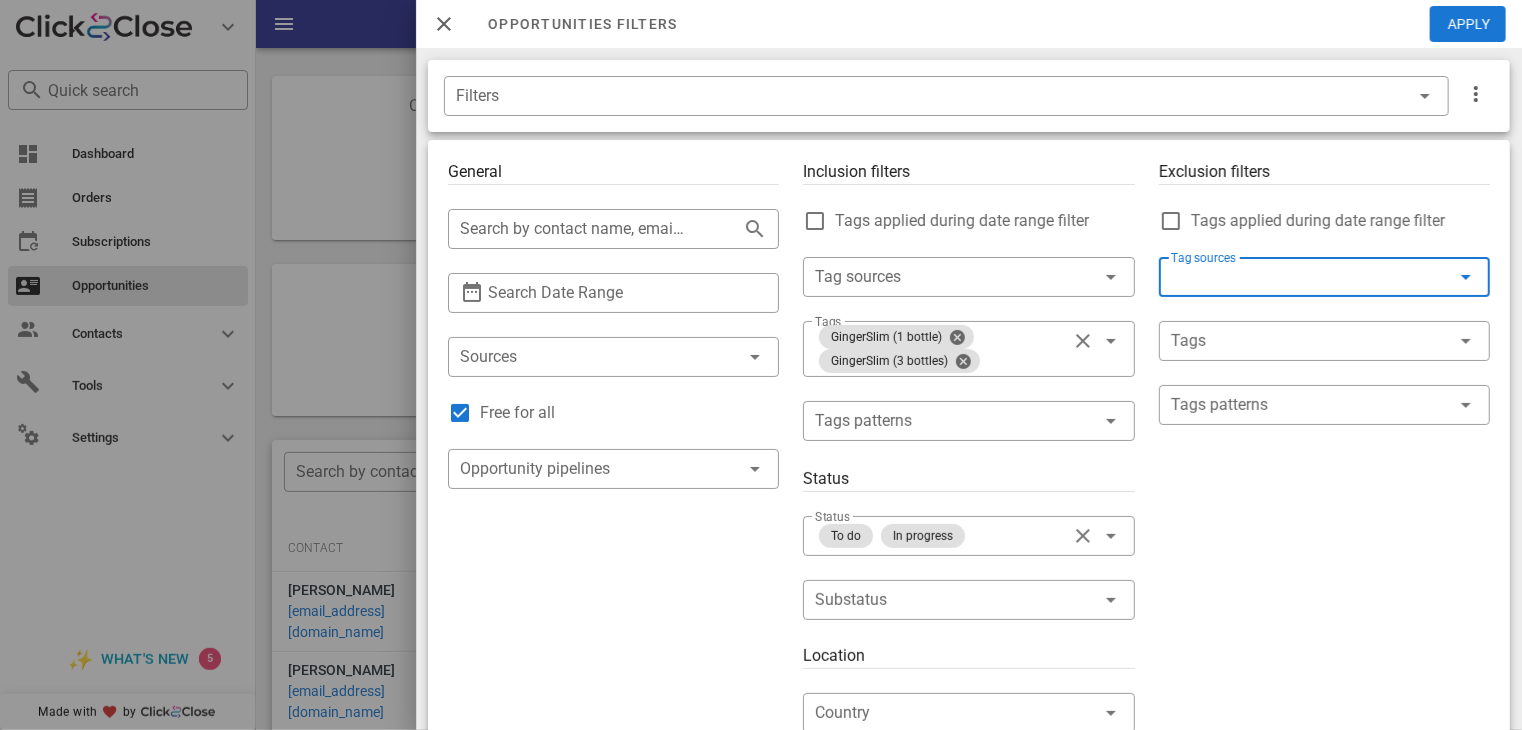 click at bounding box center [1466, 405] 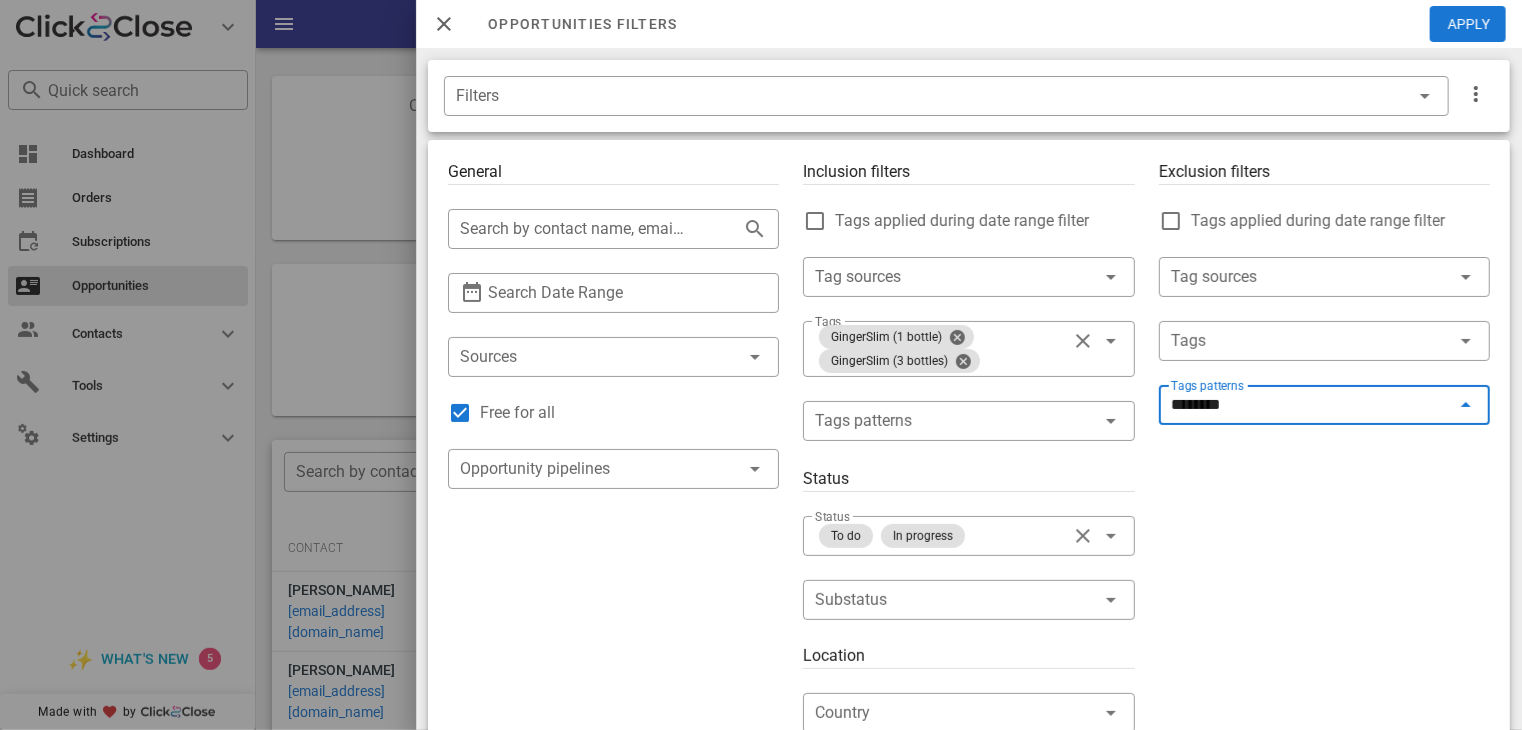 type on "*********" 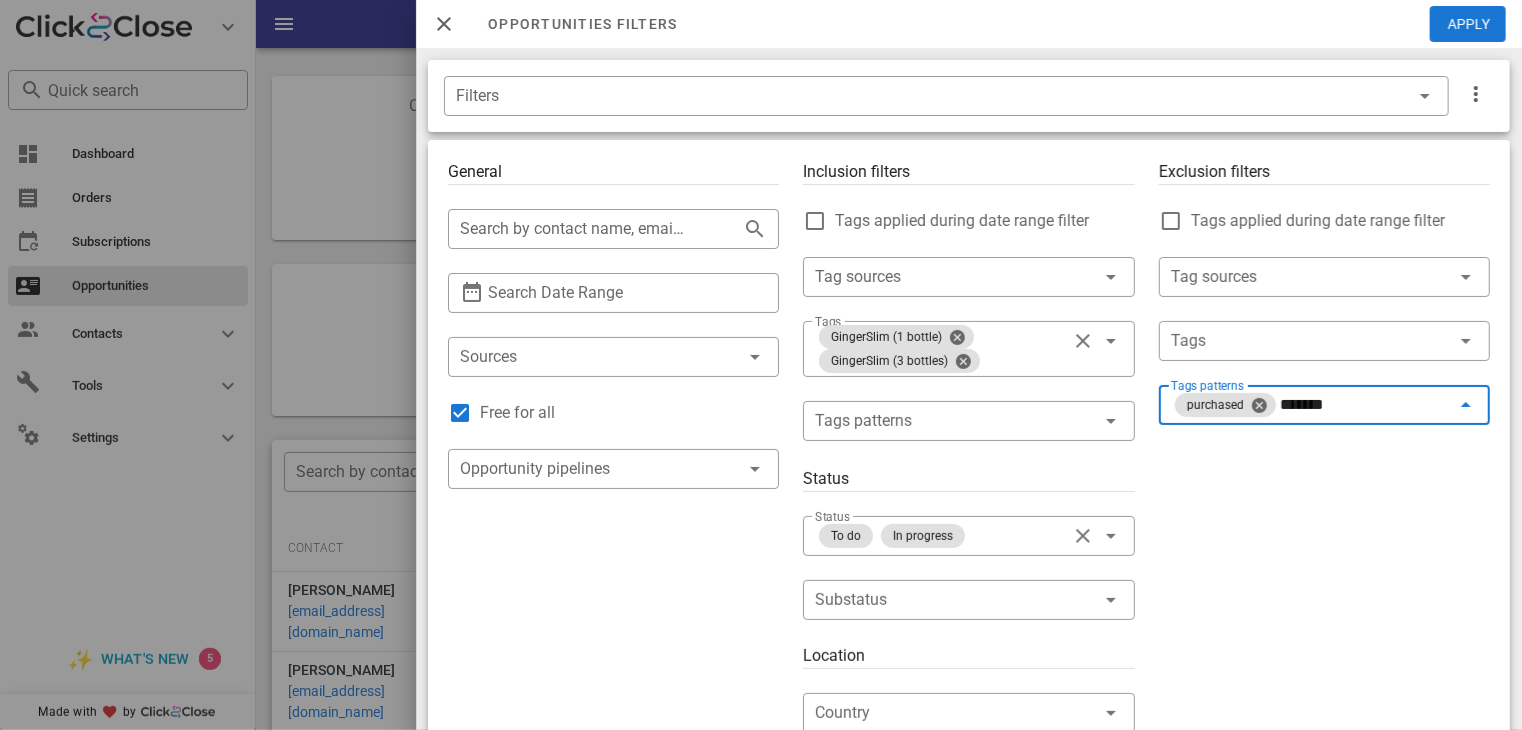 type on "********" 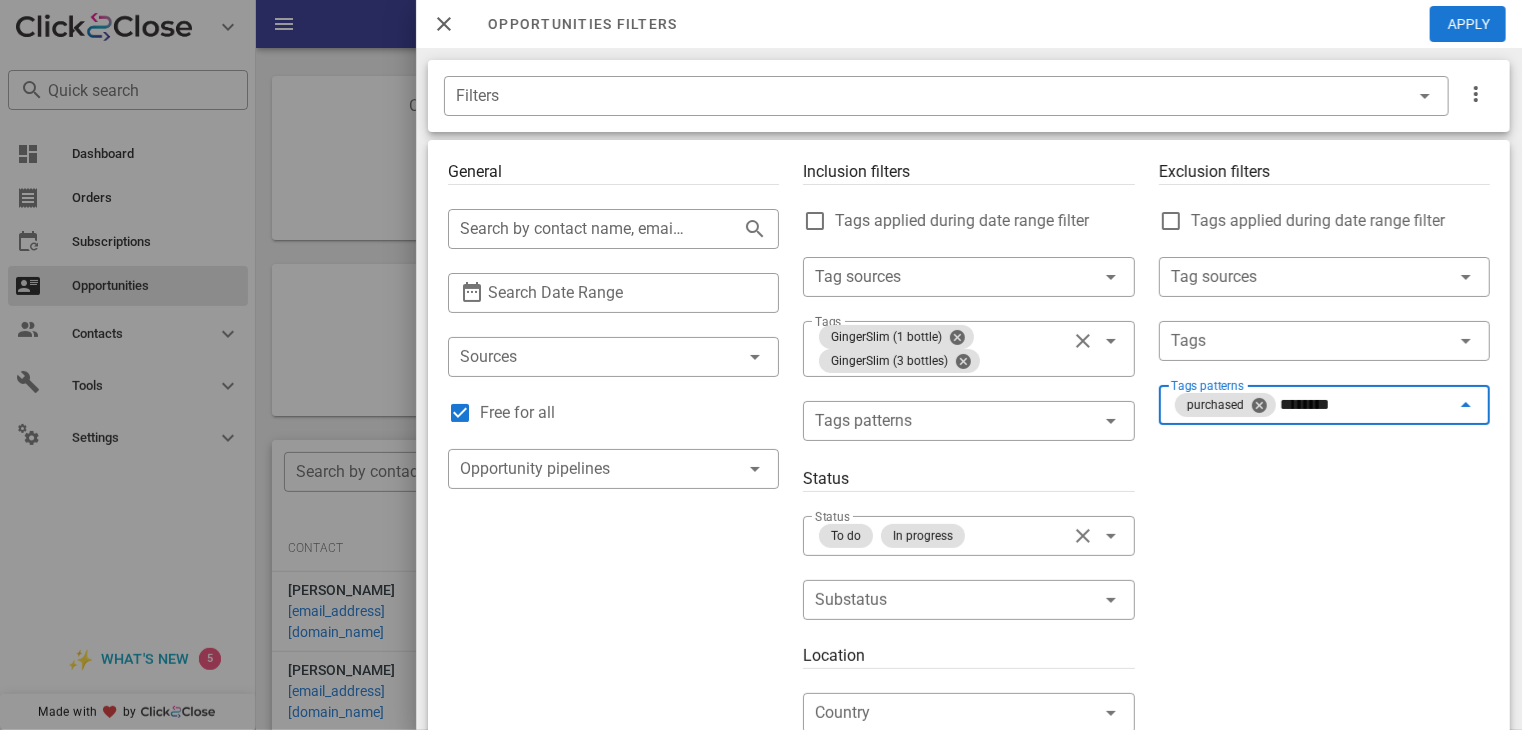 type 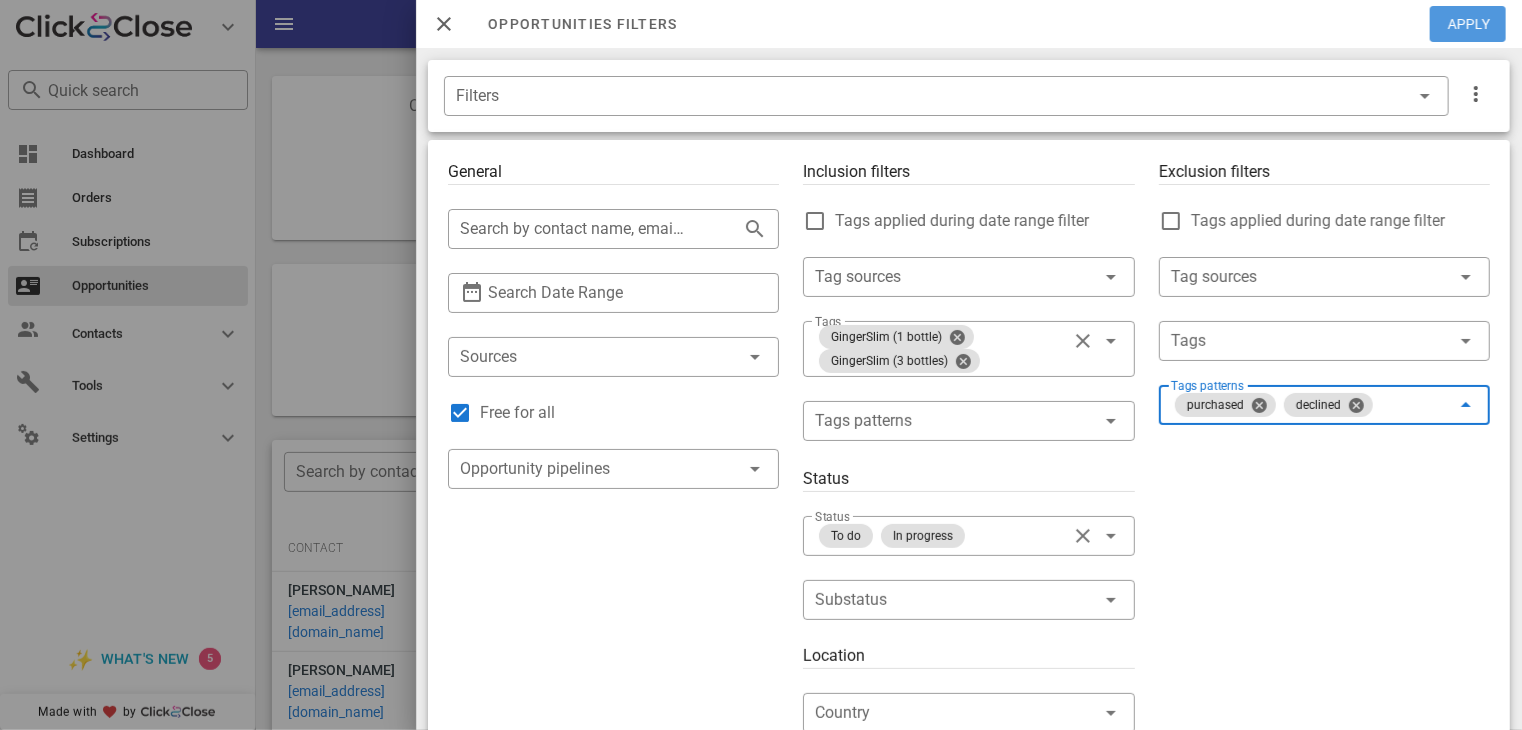 click on "Apply" at bounding box center (1469, 24) 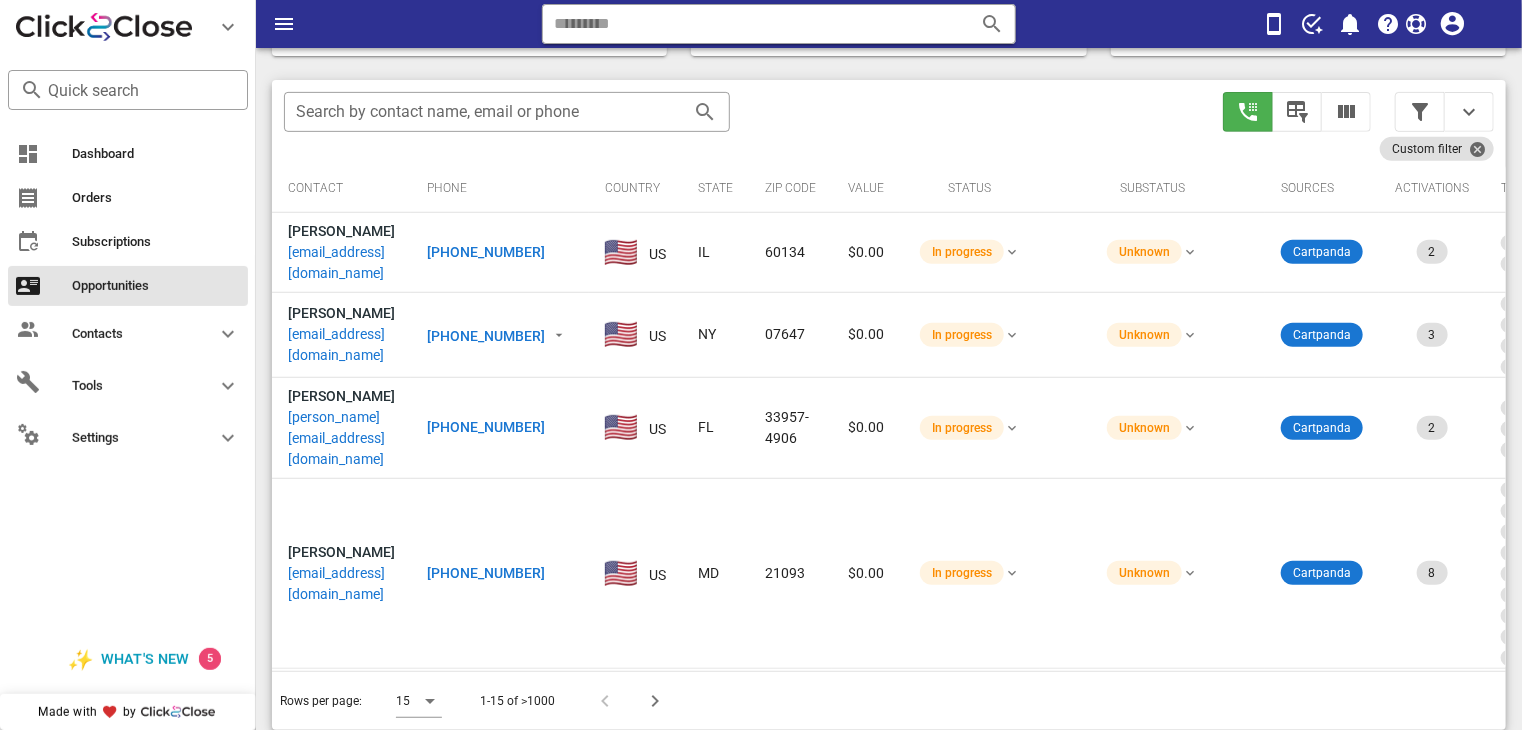 scroll, scrollTop: 376, scrollLeft: 0, axis: vertical 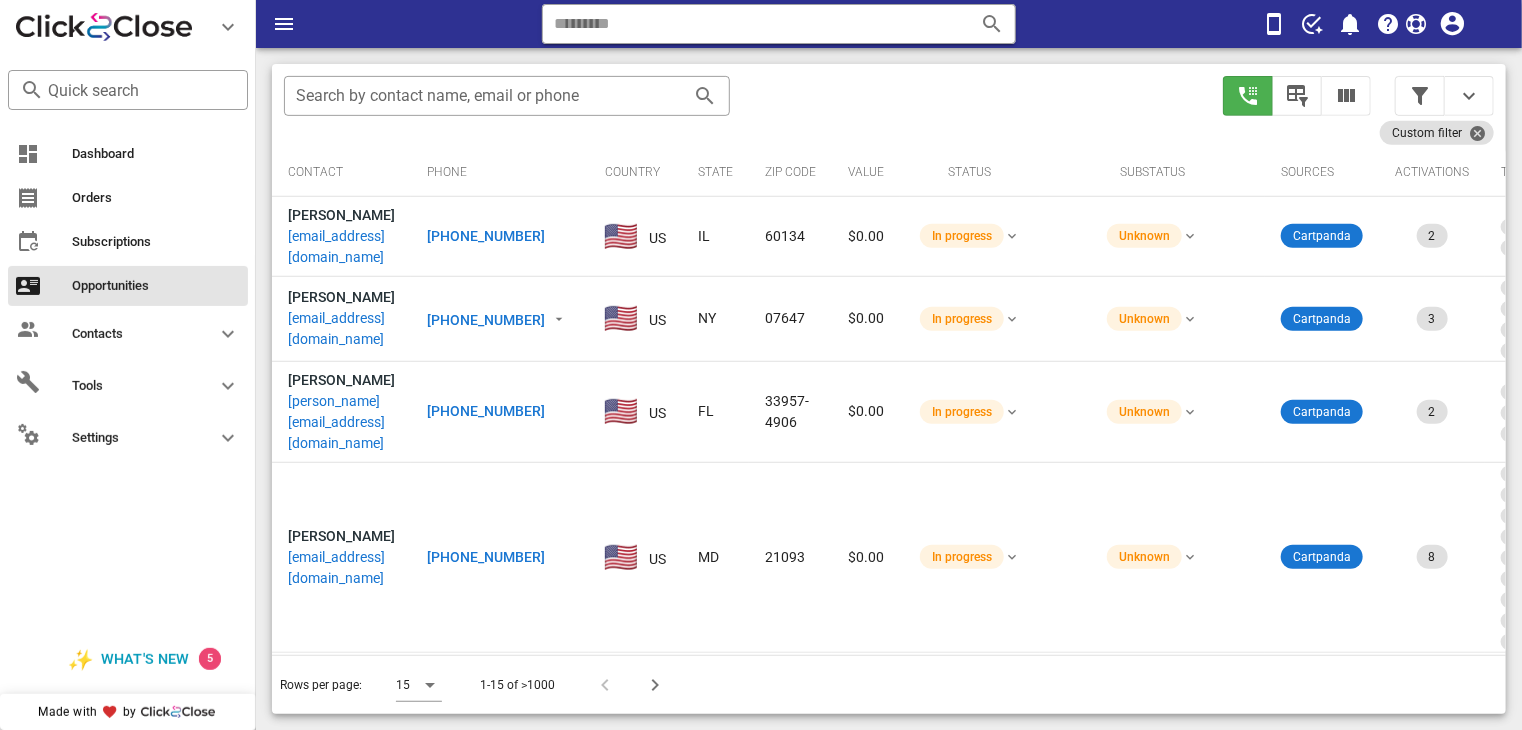 click on "[PHONE_NUMBER]" at bounding box center [486, 236] 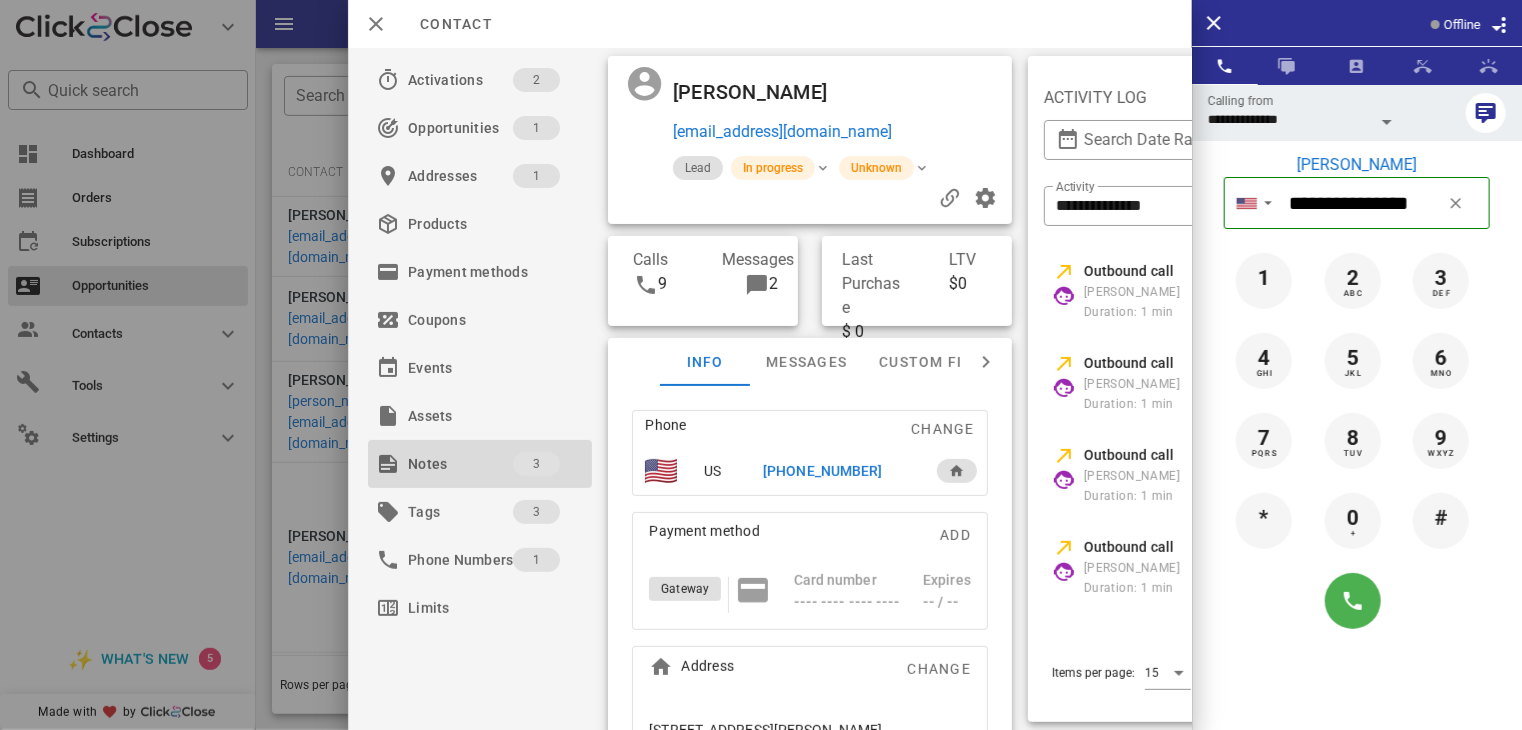 click on "Notes" at bounding box center [460, 464] 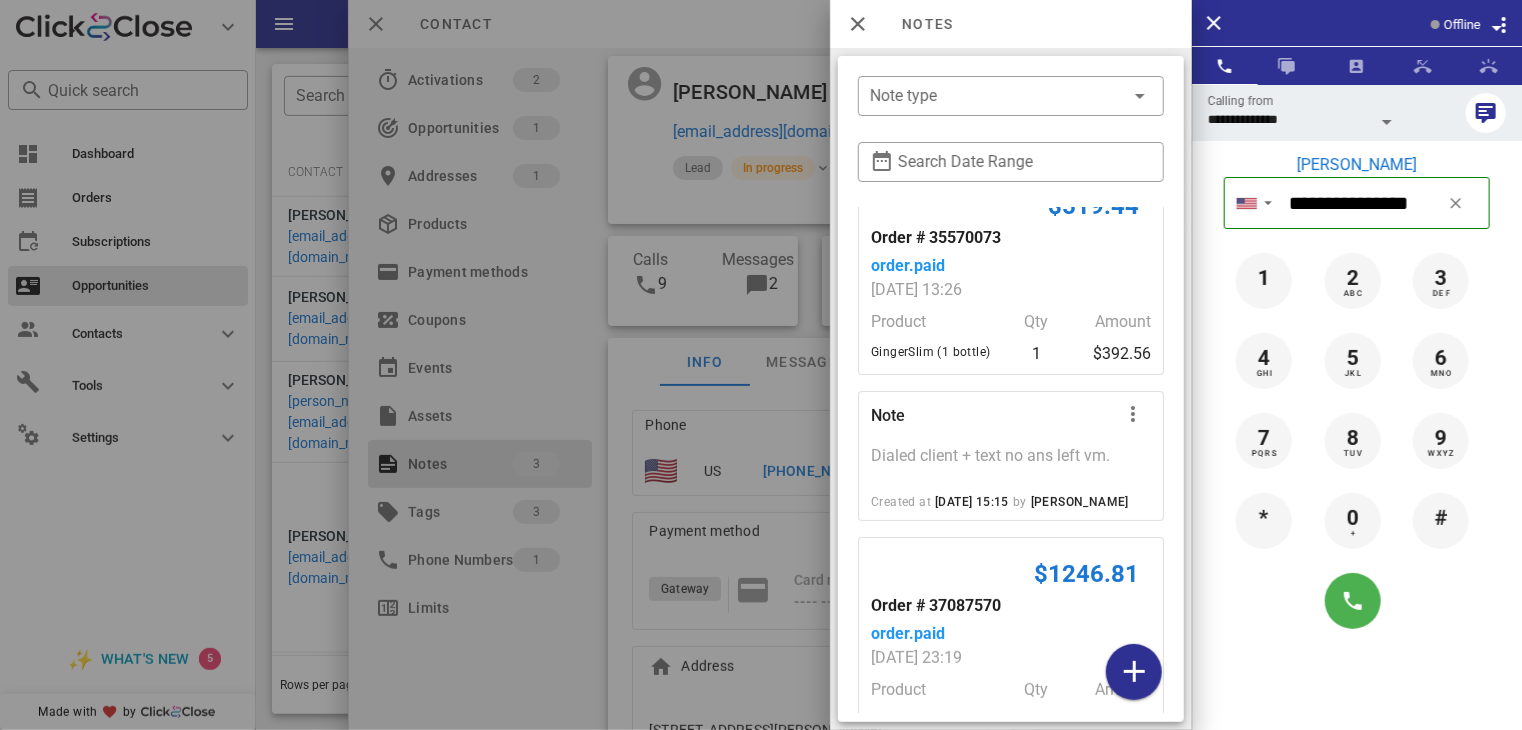 scroll, scrollTop: 112, scrollLeft: 0, axis: vertical 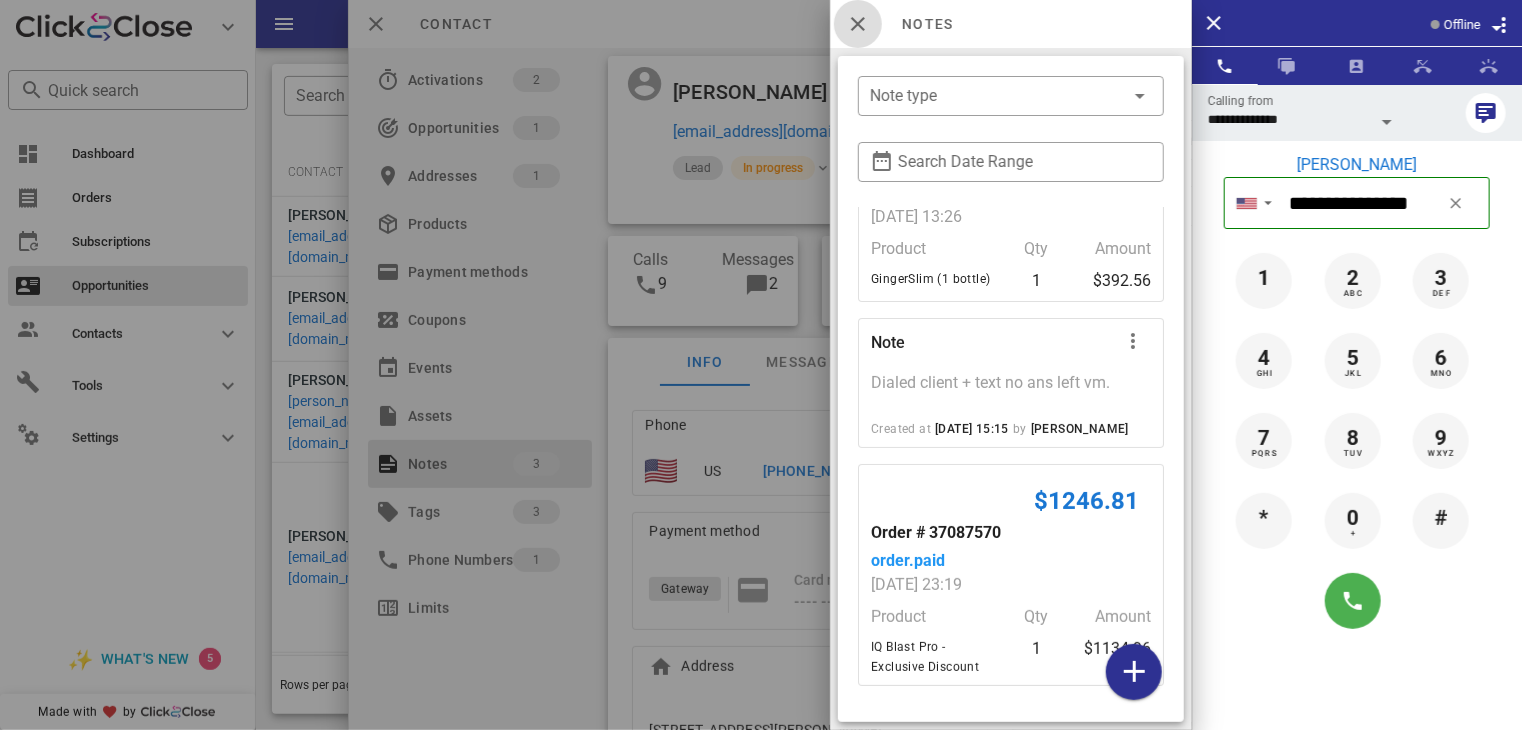 click at bounding box center (858, 24) 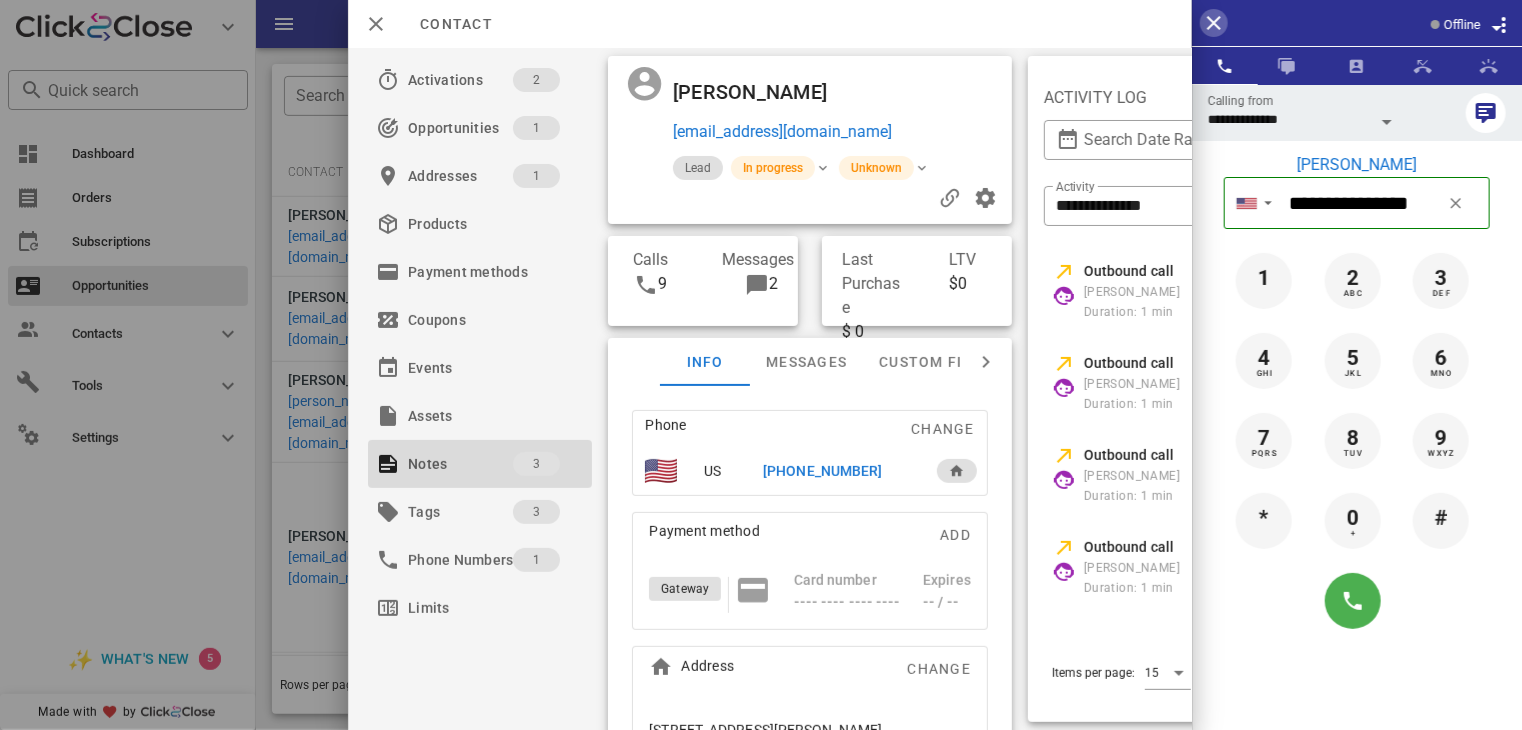 click at bounding box center [1214, 23] 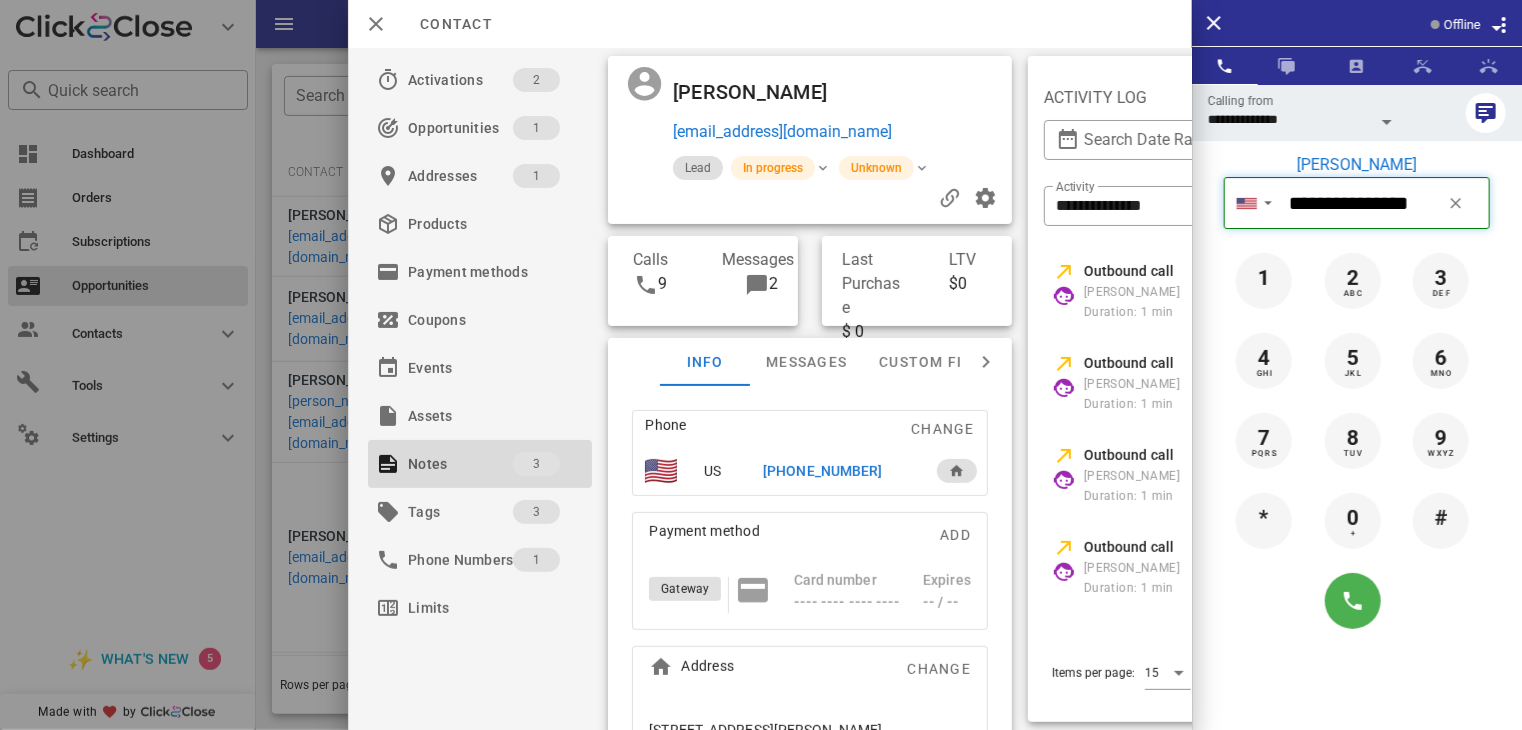 type 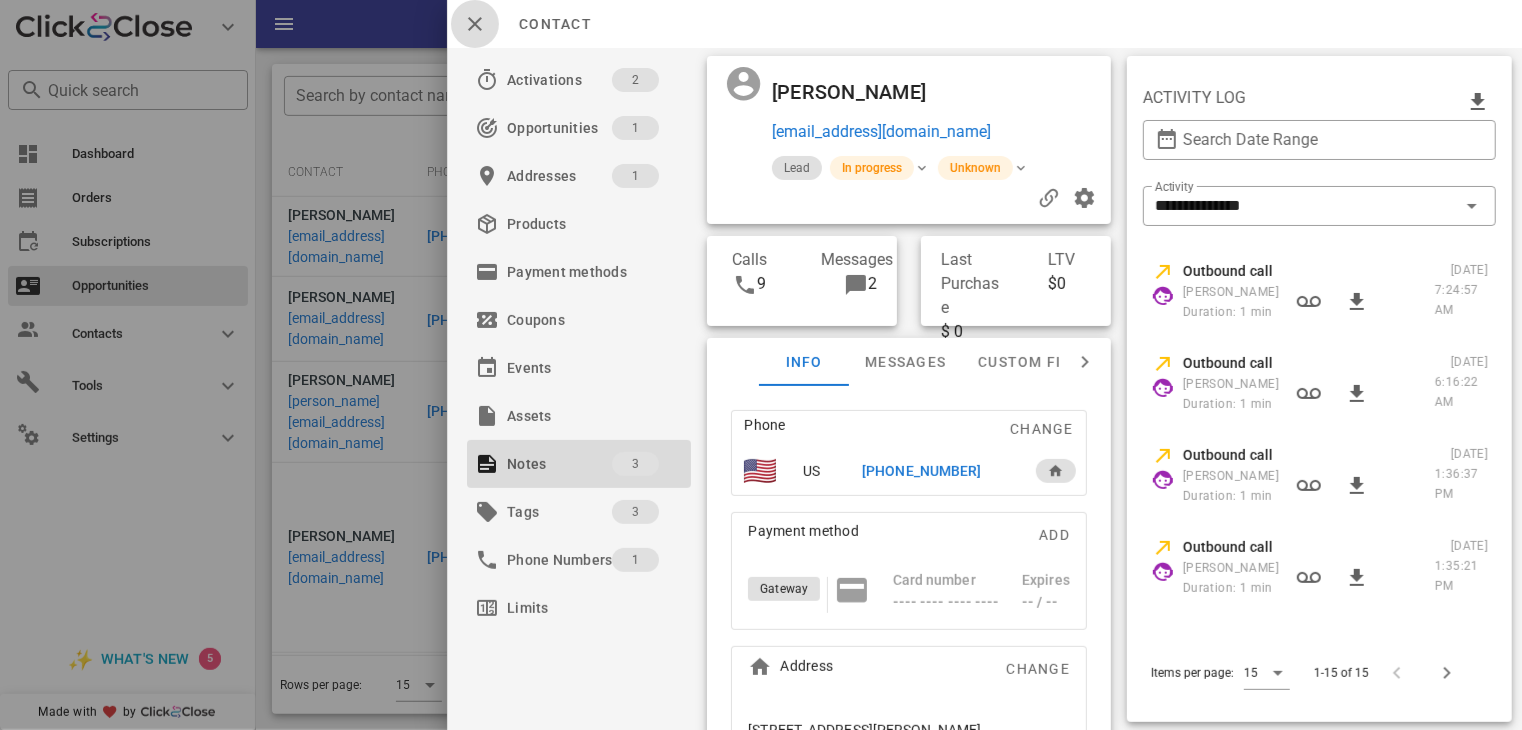 click at bounding box center [475, 24] 